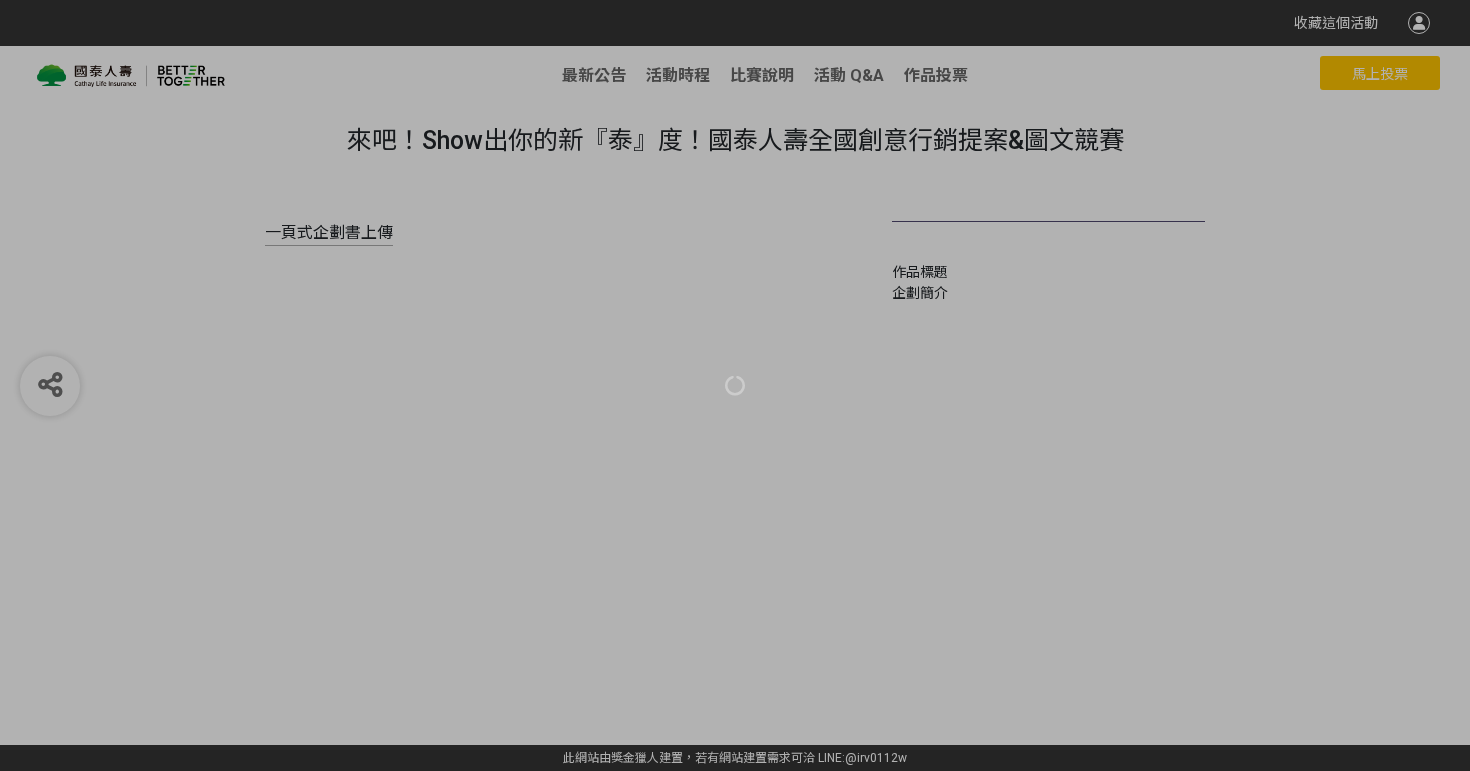 scroll, scrollTop: 0, scrollLeft: 0, axis: both 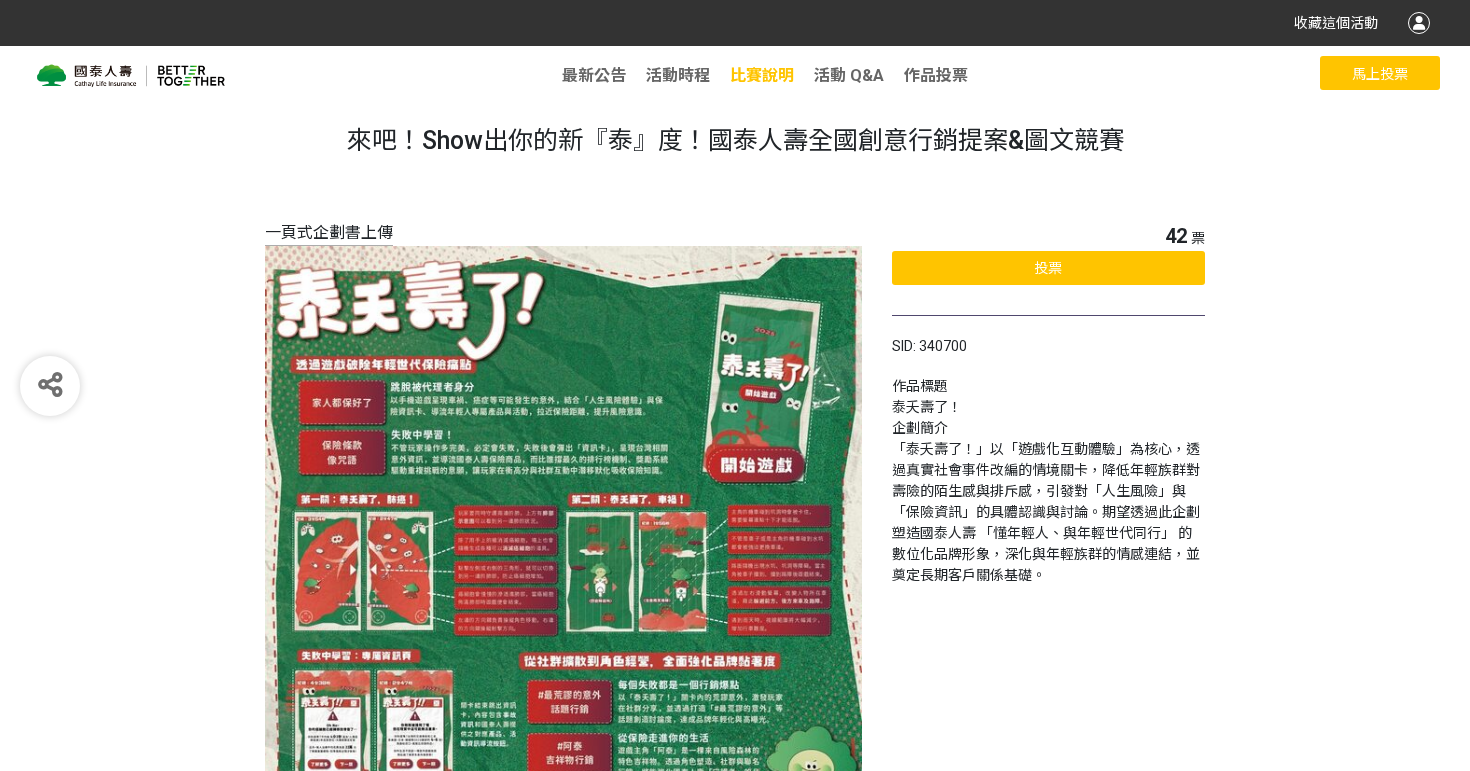 click on "比賽說明" at bounding box center [762, 75] 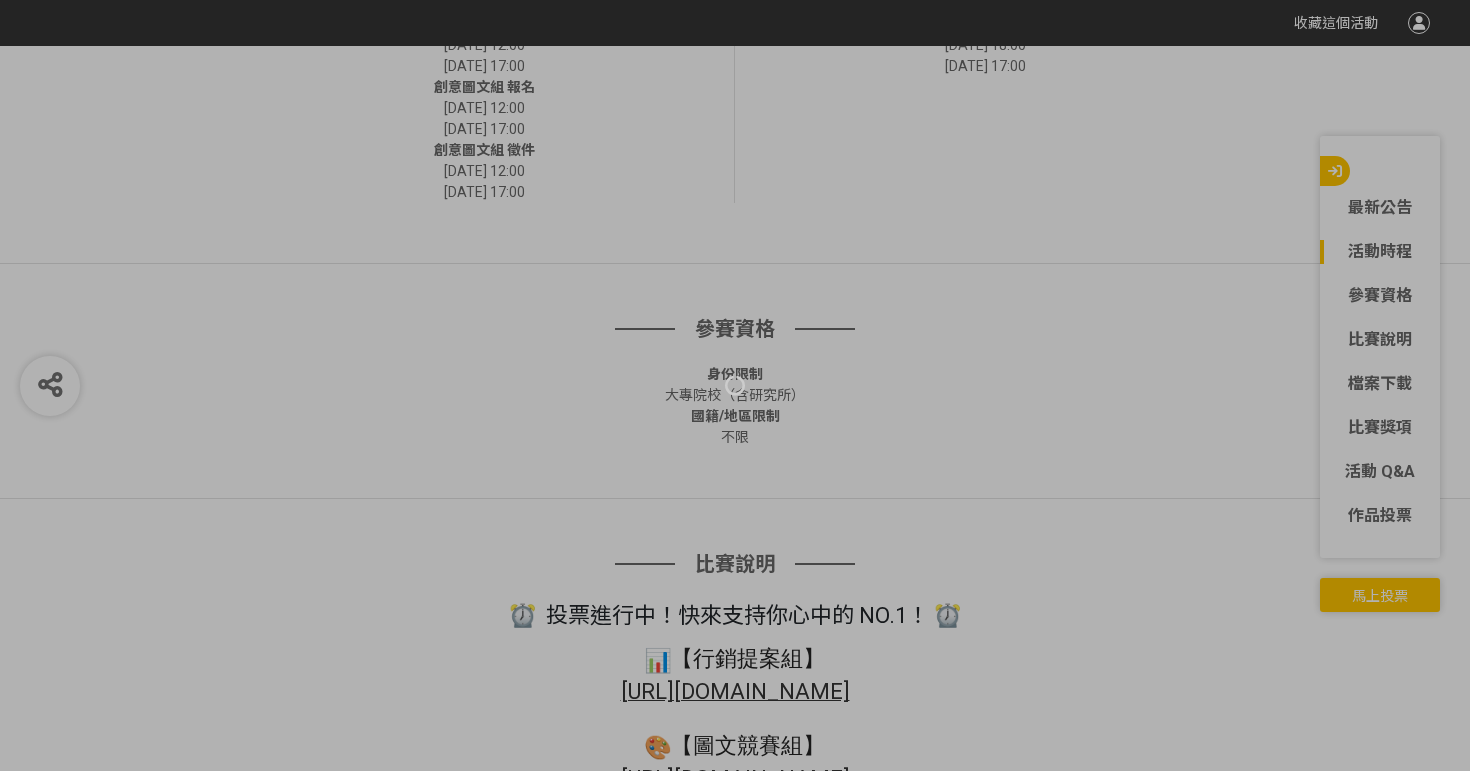 scroll, scrollTop: 963, scrollLeft: 0, axis: vertical 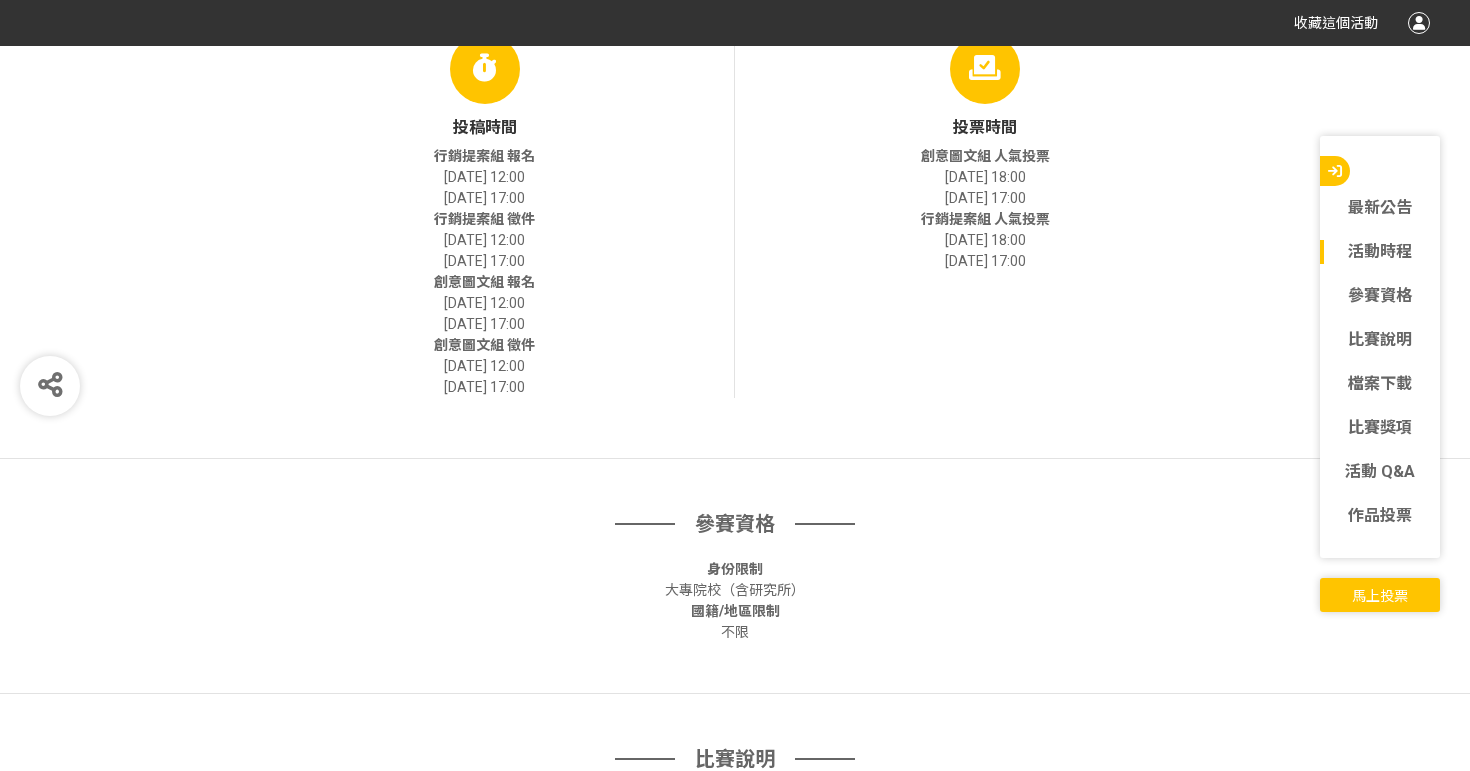 drag, startPoint x: 927, startPoint y: 238, endPoint x: 1076, endPoint y: 275, distance: 153.52524 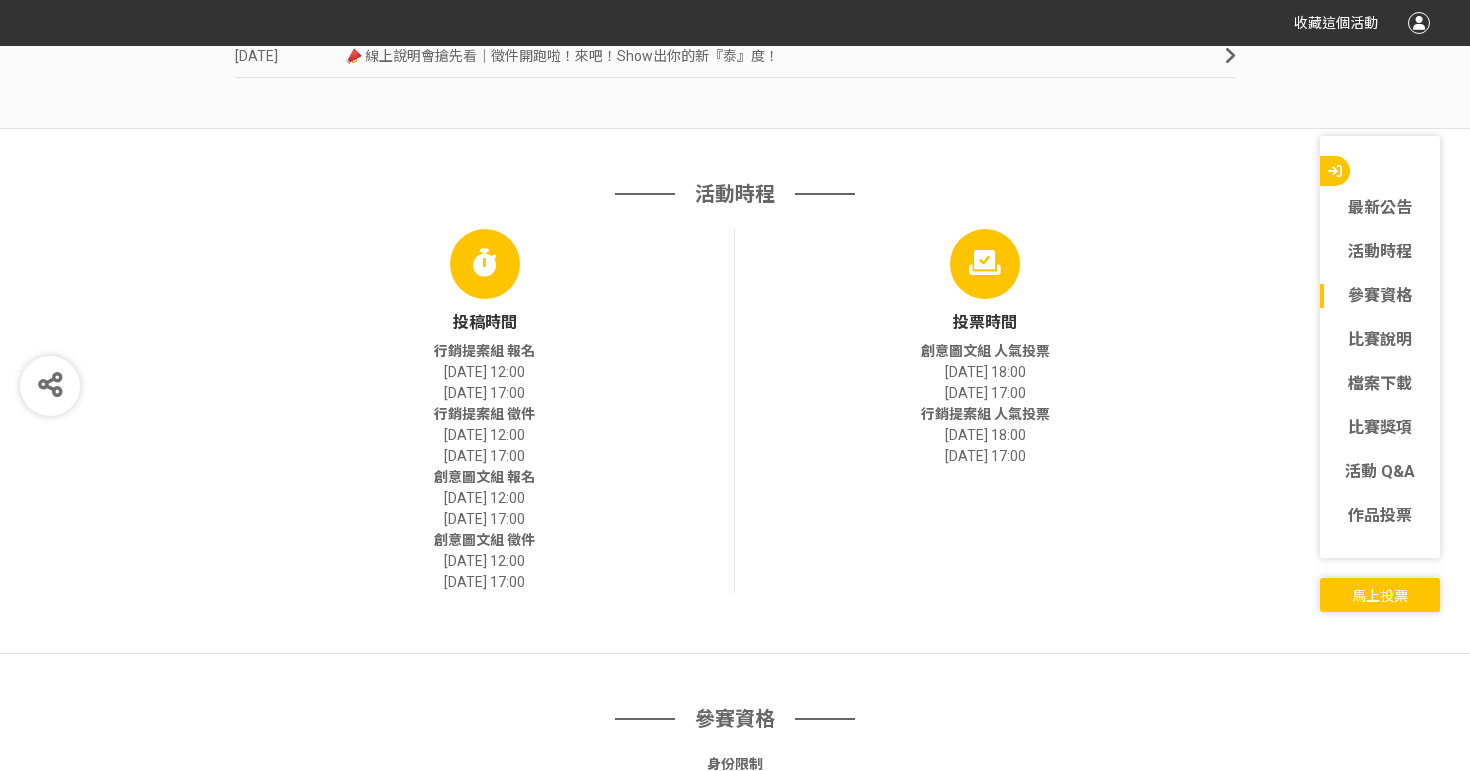 scroll, scrollTop: 769, scrollLeft: 0, axis: vertical 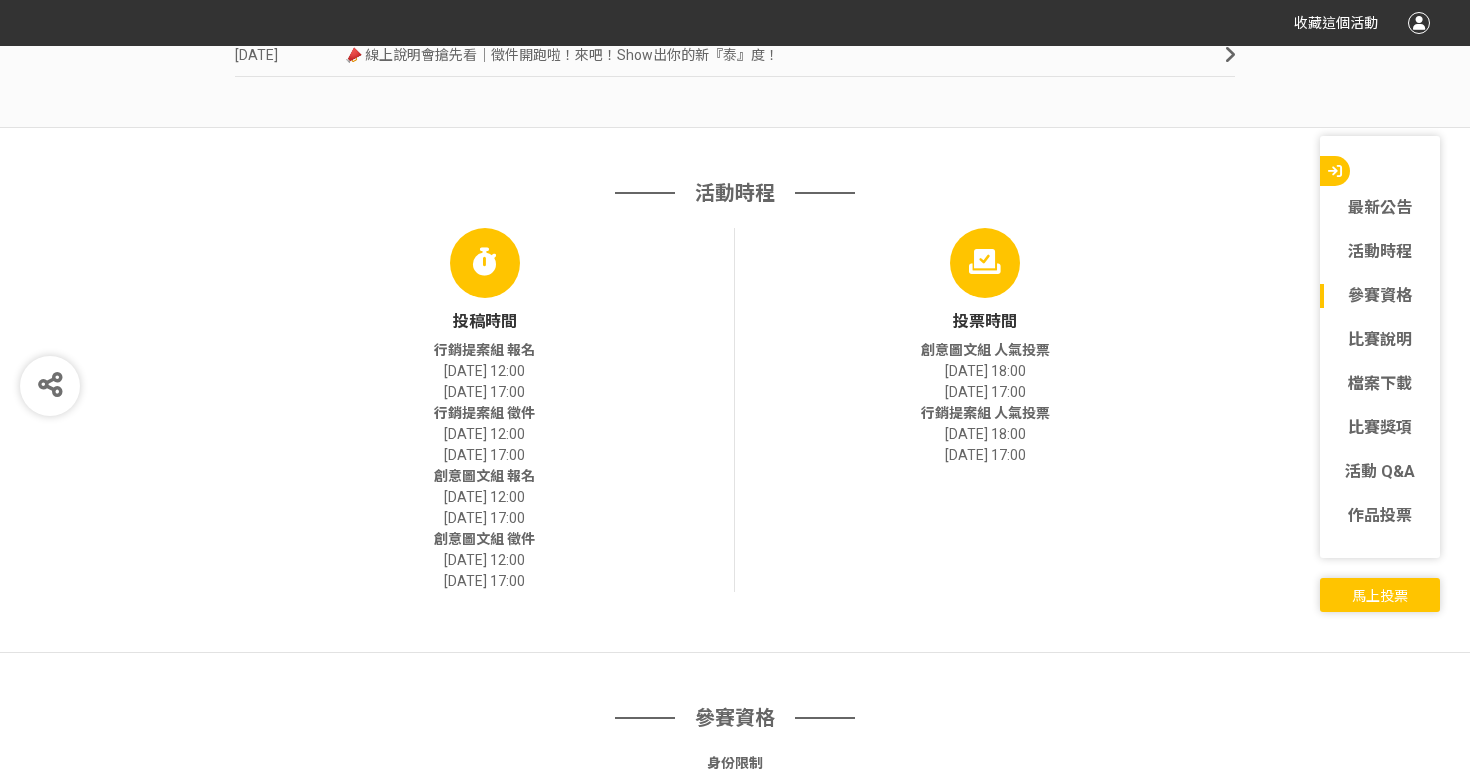 click on "活動時程" at bounding box center (735, 203) 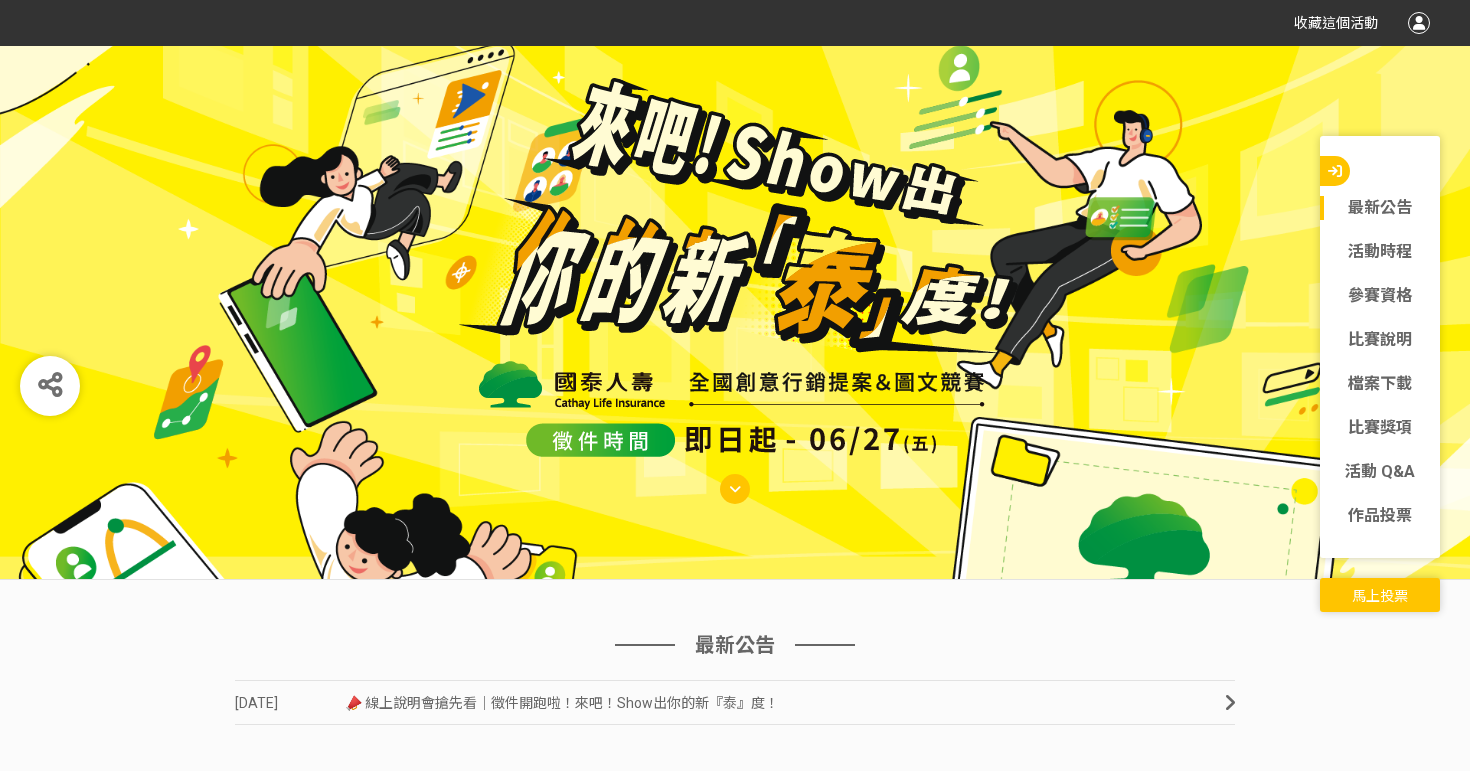 scroll, scrollTop: 0, scrollLeft: 0, axis: both 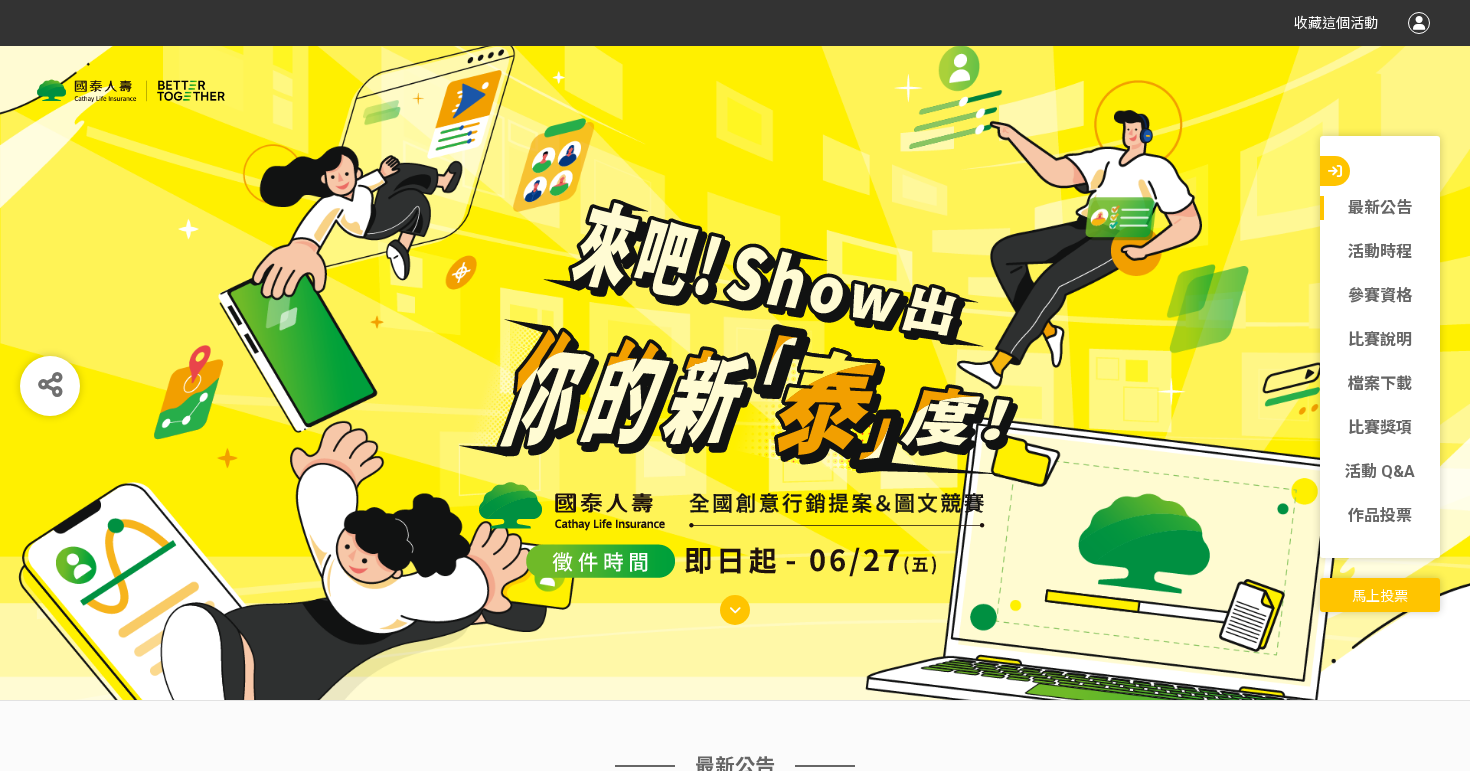 click on "馬上投票" at bounding box center [1380, 596] 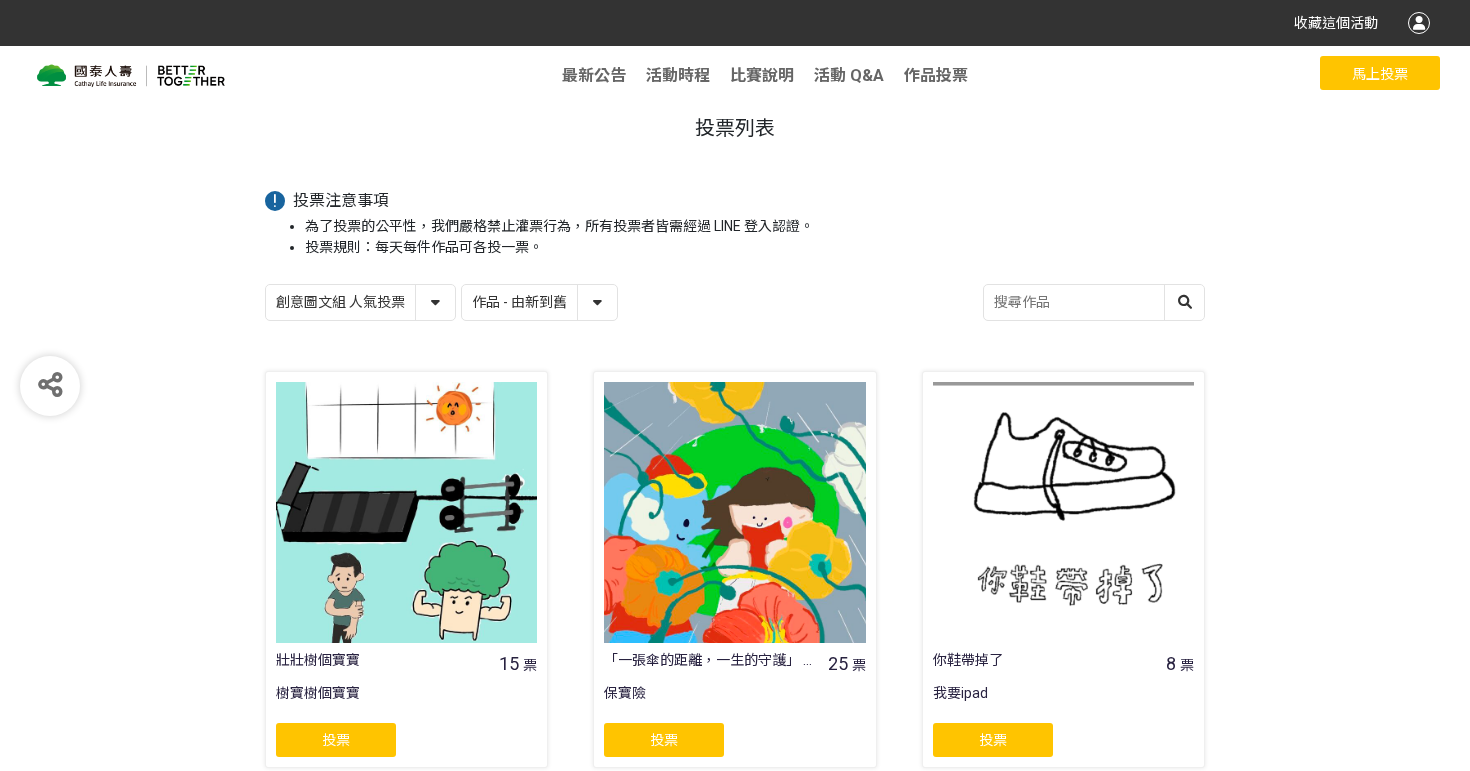 scroll, scrollTop: 243, scrollLeft: 0, axis: vertical 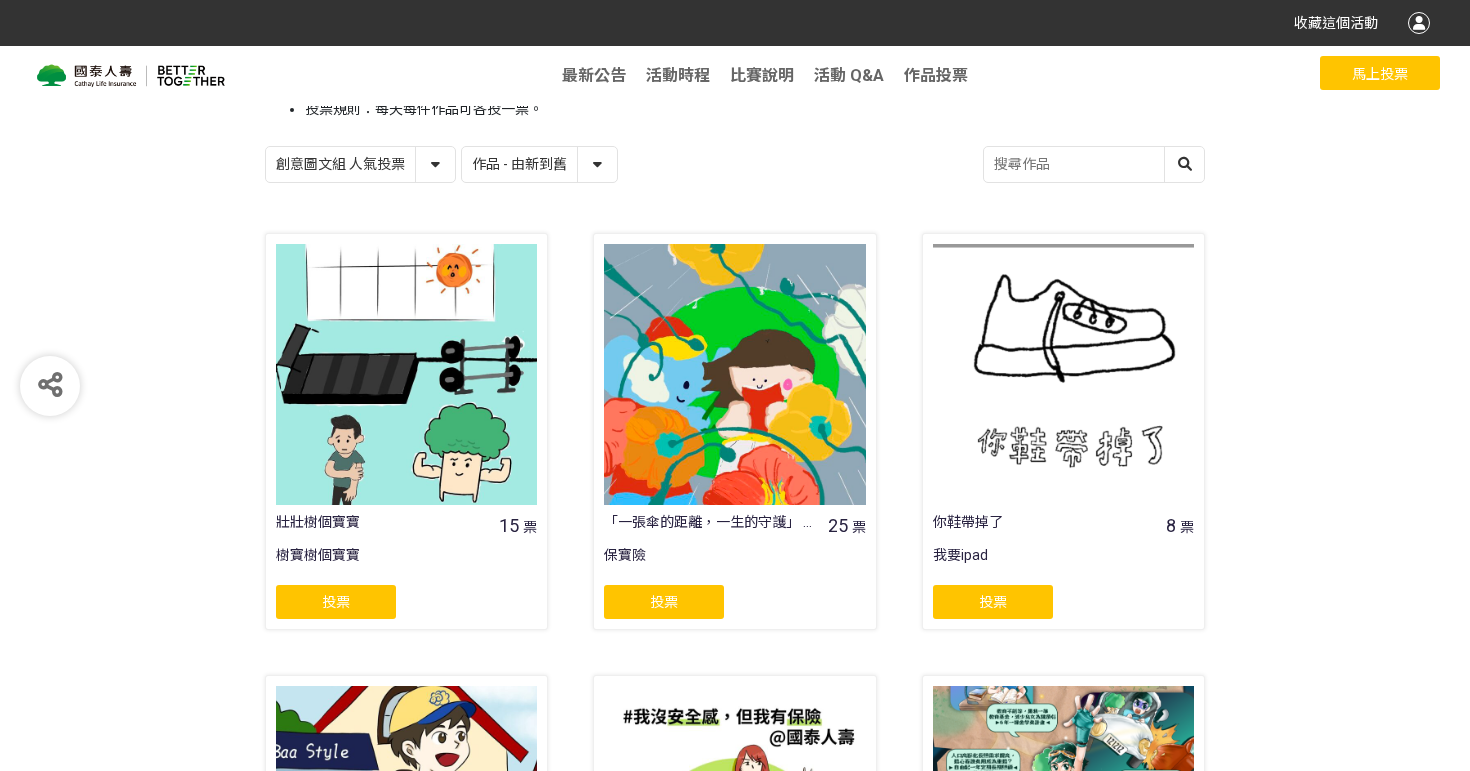 click at bounding box center (734, 374) 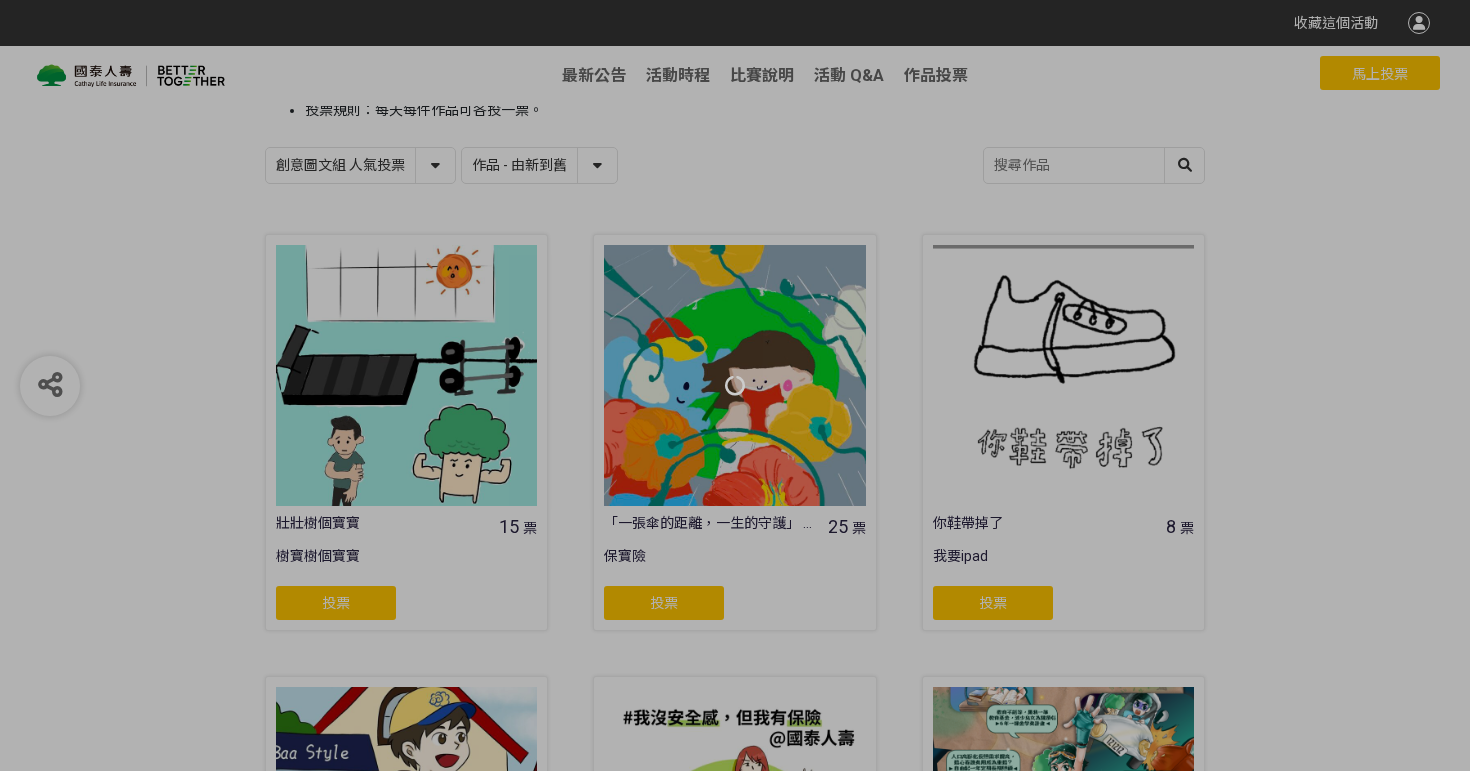 scroll, scrollTop: 243, scrollLeft: 0, axis: vertical 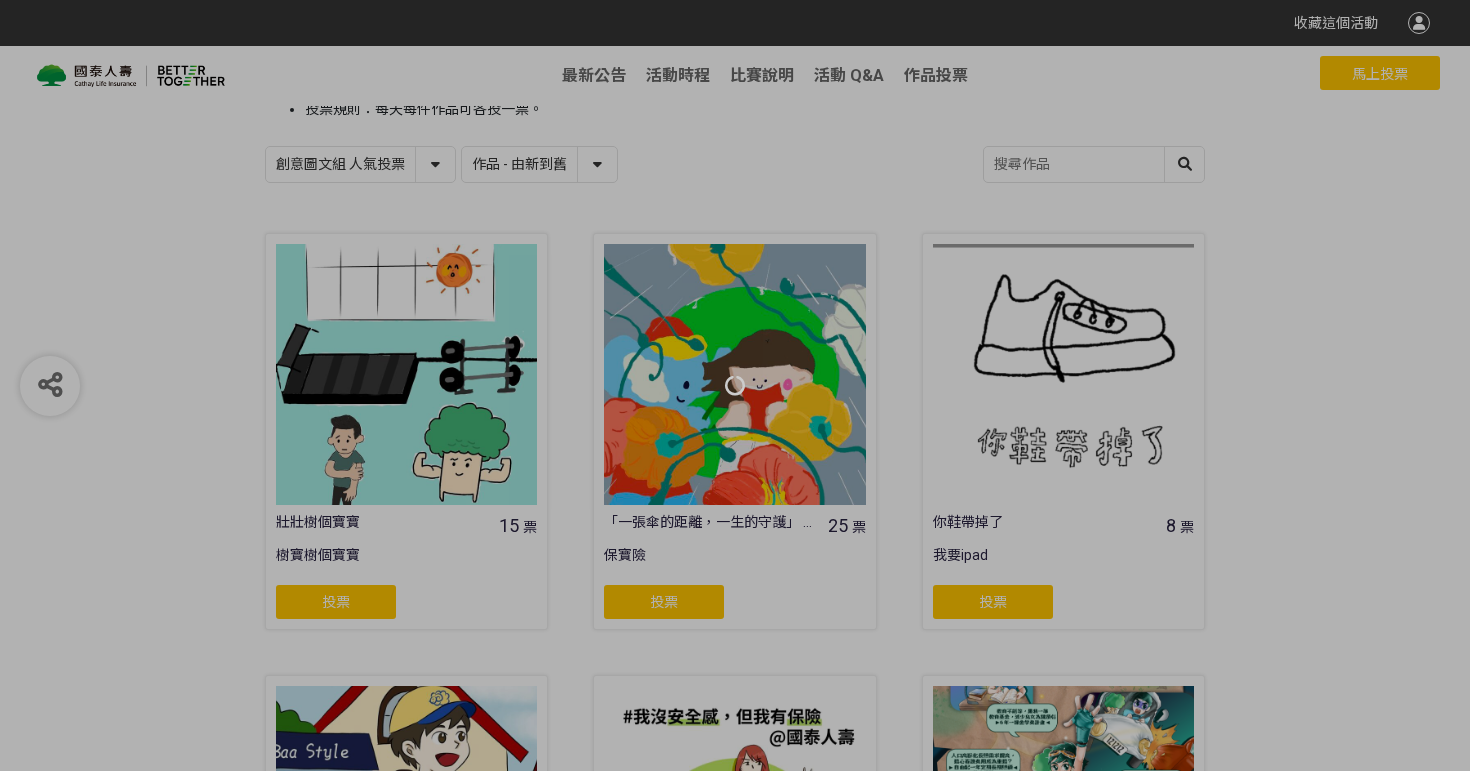click at bounding box center (735, 385) 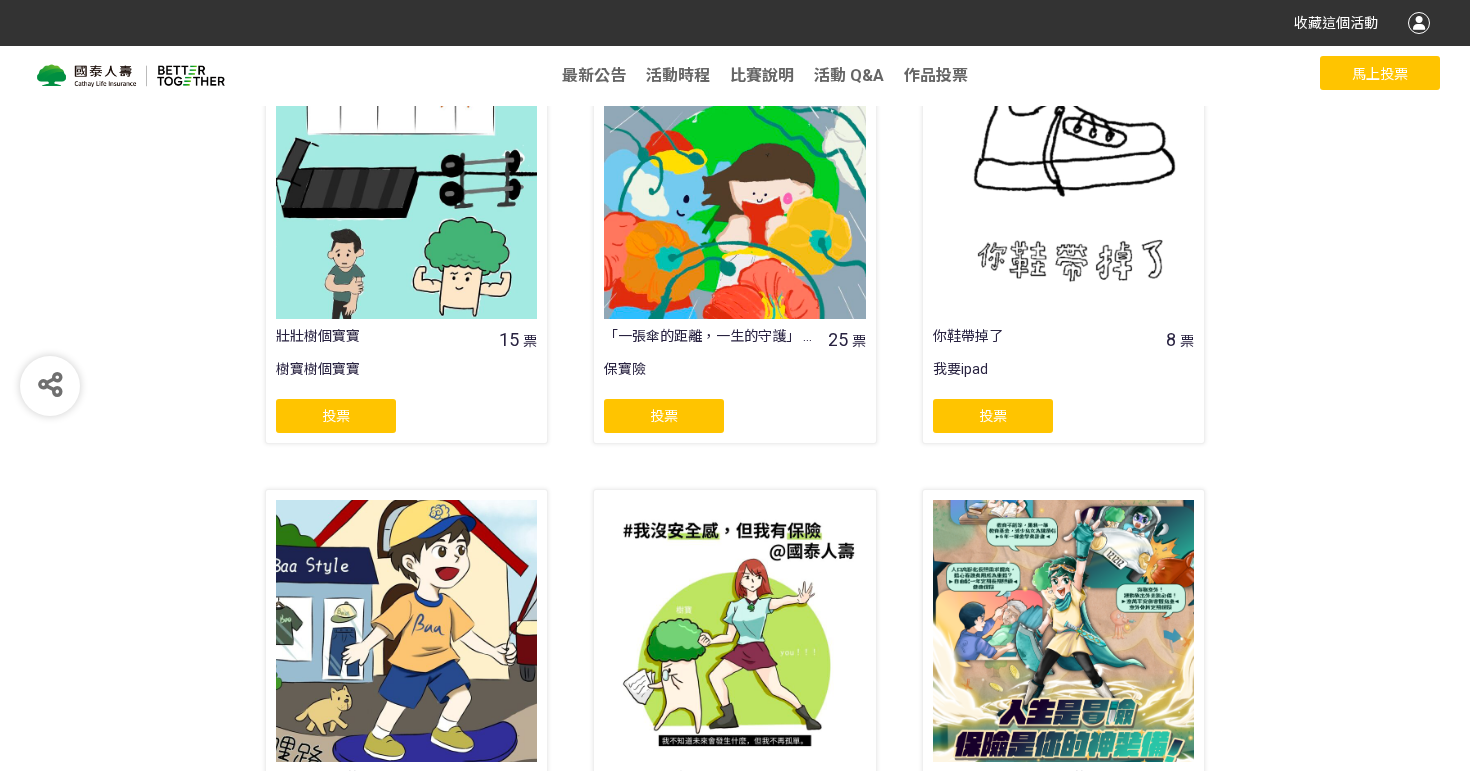 scroll, scrollTop: 182, scrollLeft: 0, axis: vertical 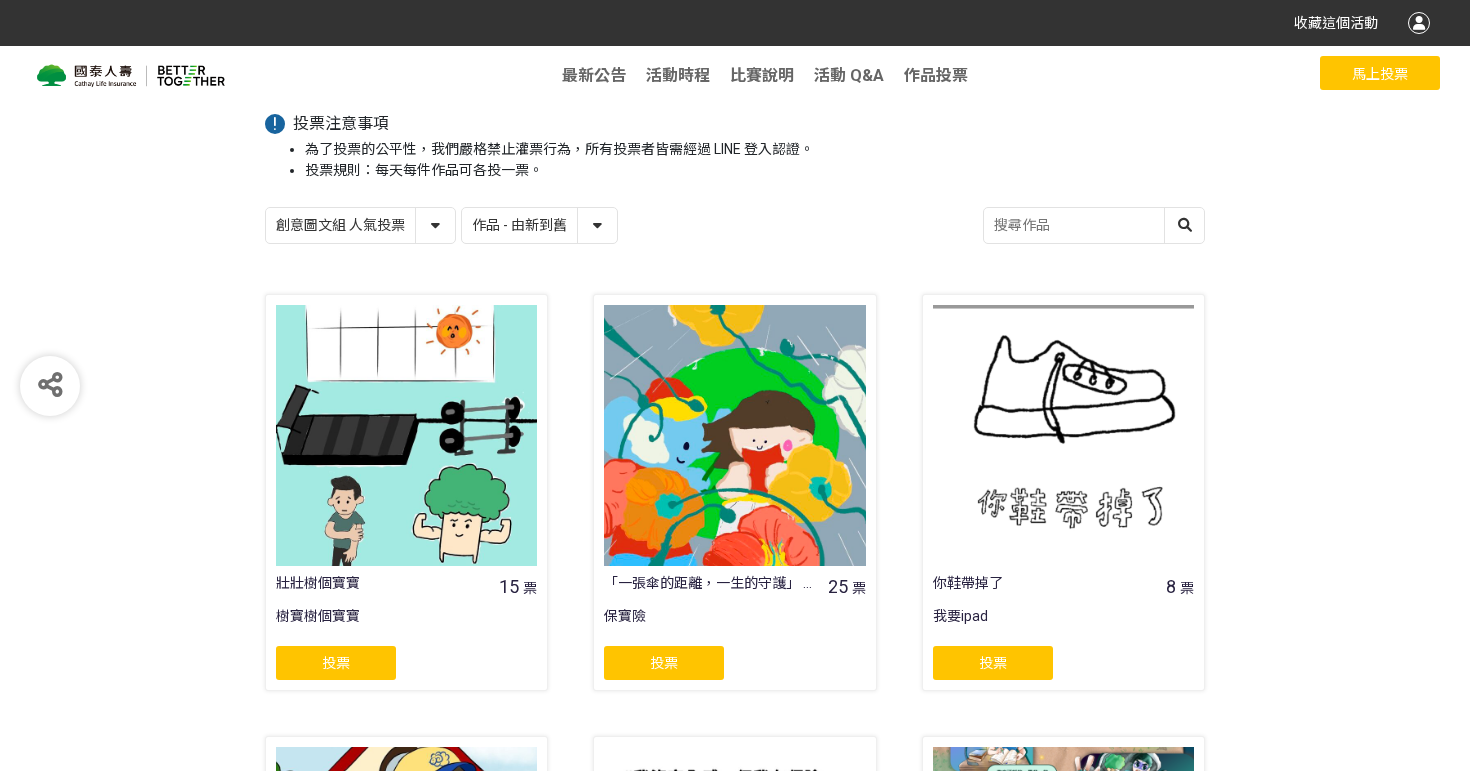 click on "創意圖文組 人氣投票 行銷提案組 人氣投票" at bounding box center [360, 225] 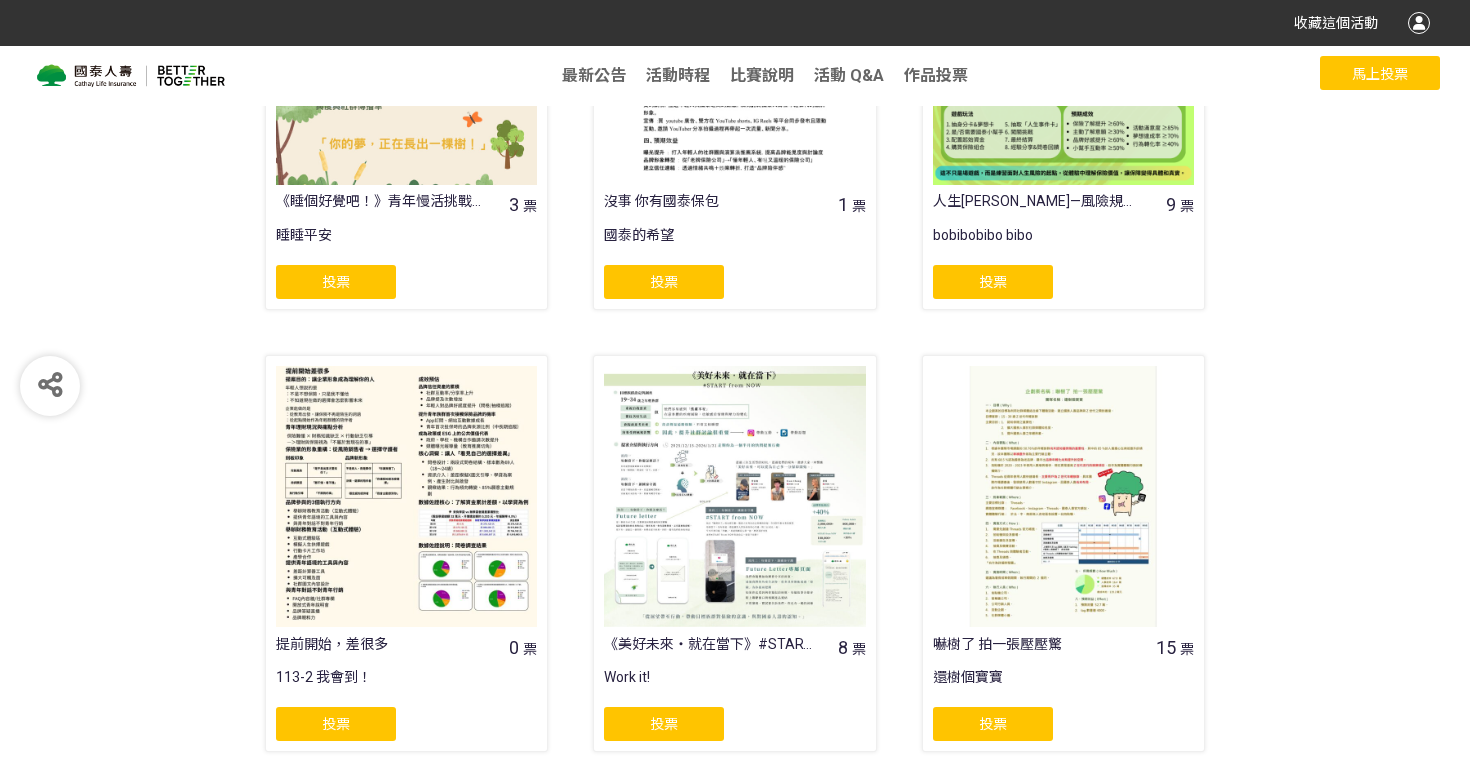 scroll, scrollTop: 1572, scrollLeft: 0, axis: vertical 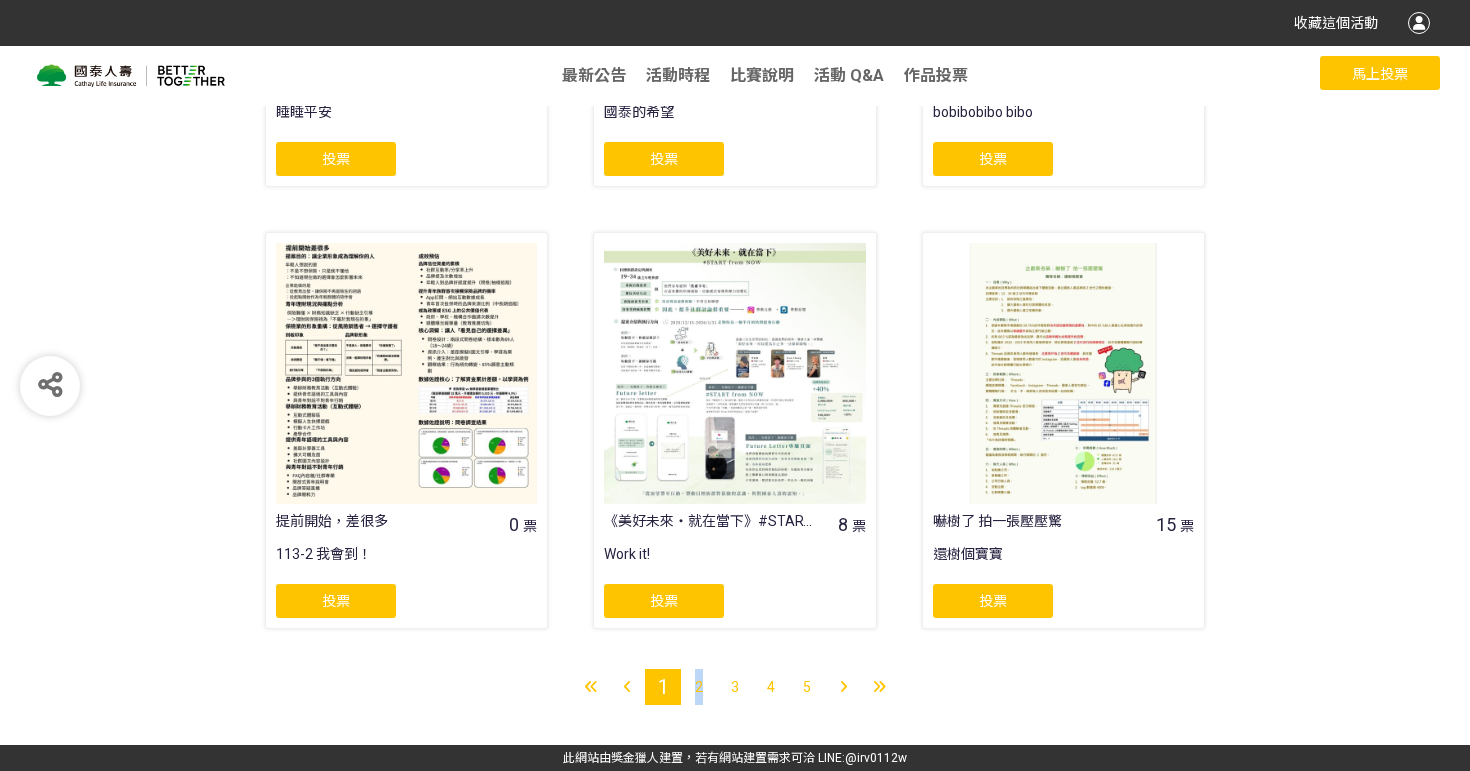 click on "2" at bounding box center [699, 687] 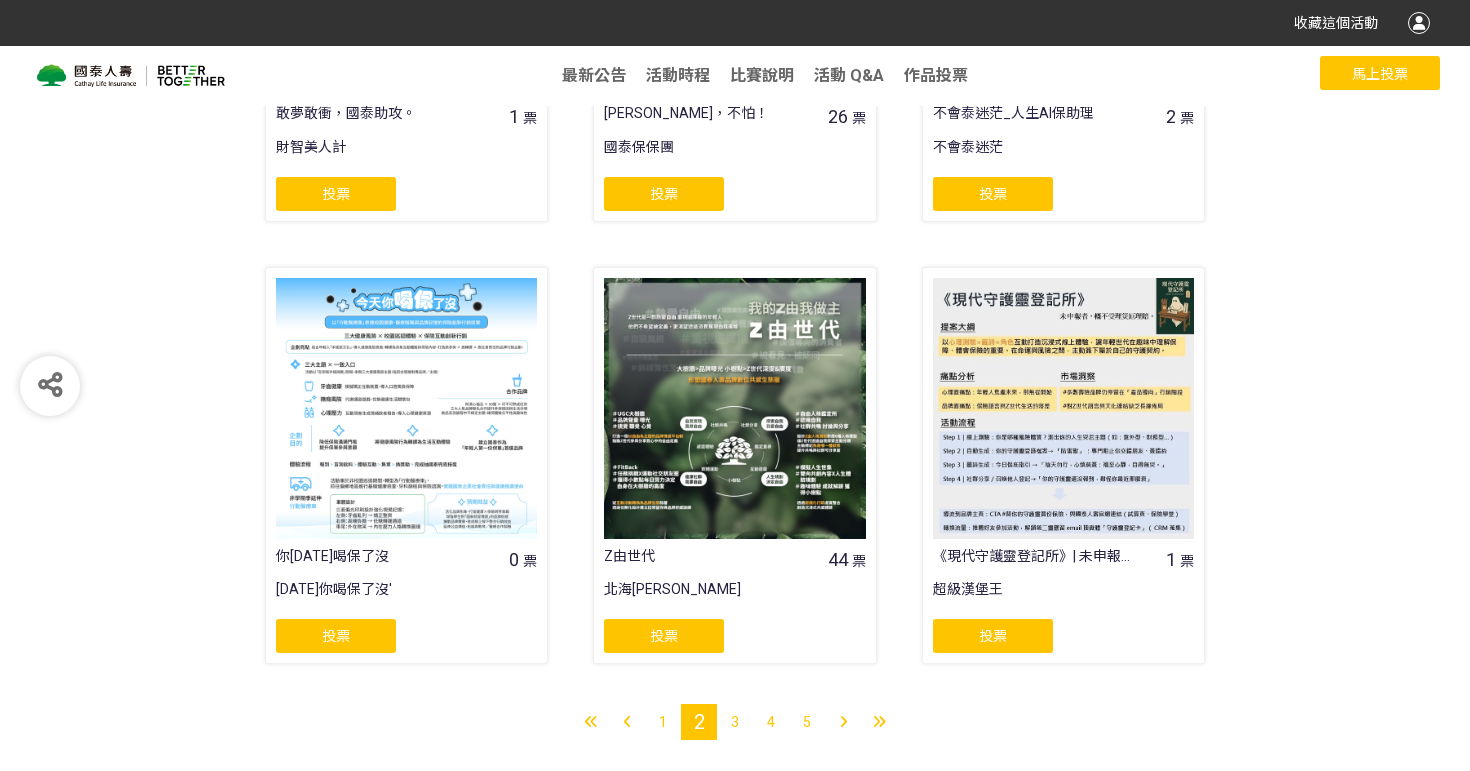 scroll, scrollTop: 1571, scrollLeft: 0, axis: vertical 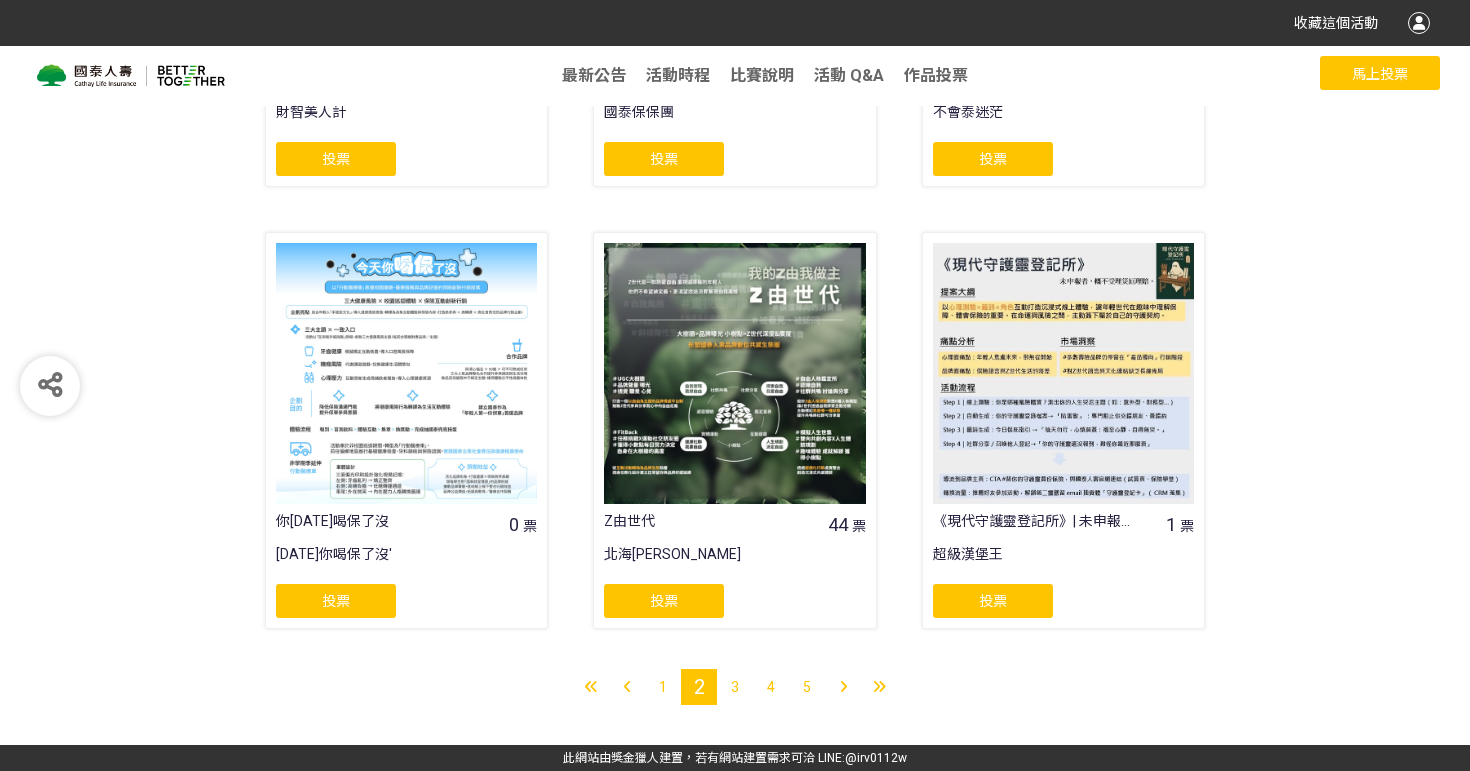 click on "3" at bounding box center [735, 687] 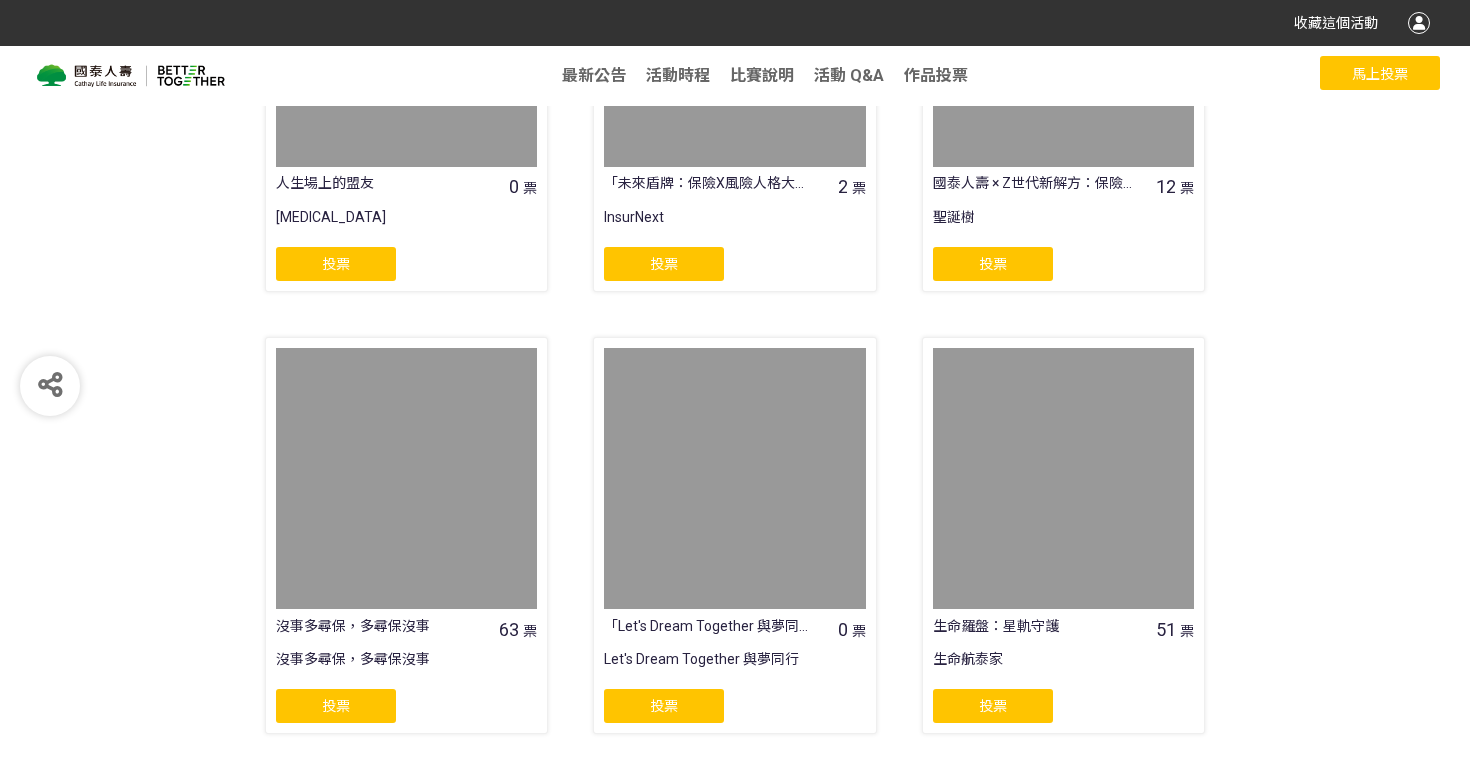 scroll, scrollTop: 1572, scrollLeft: 0, axis: vertical 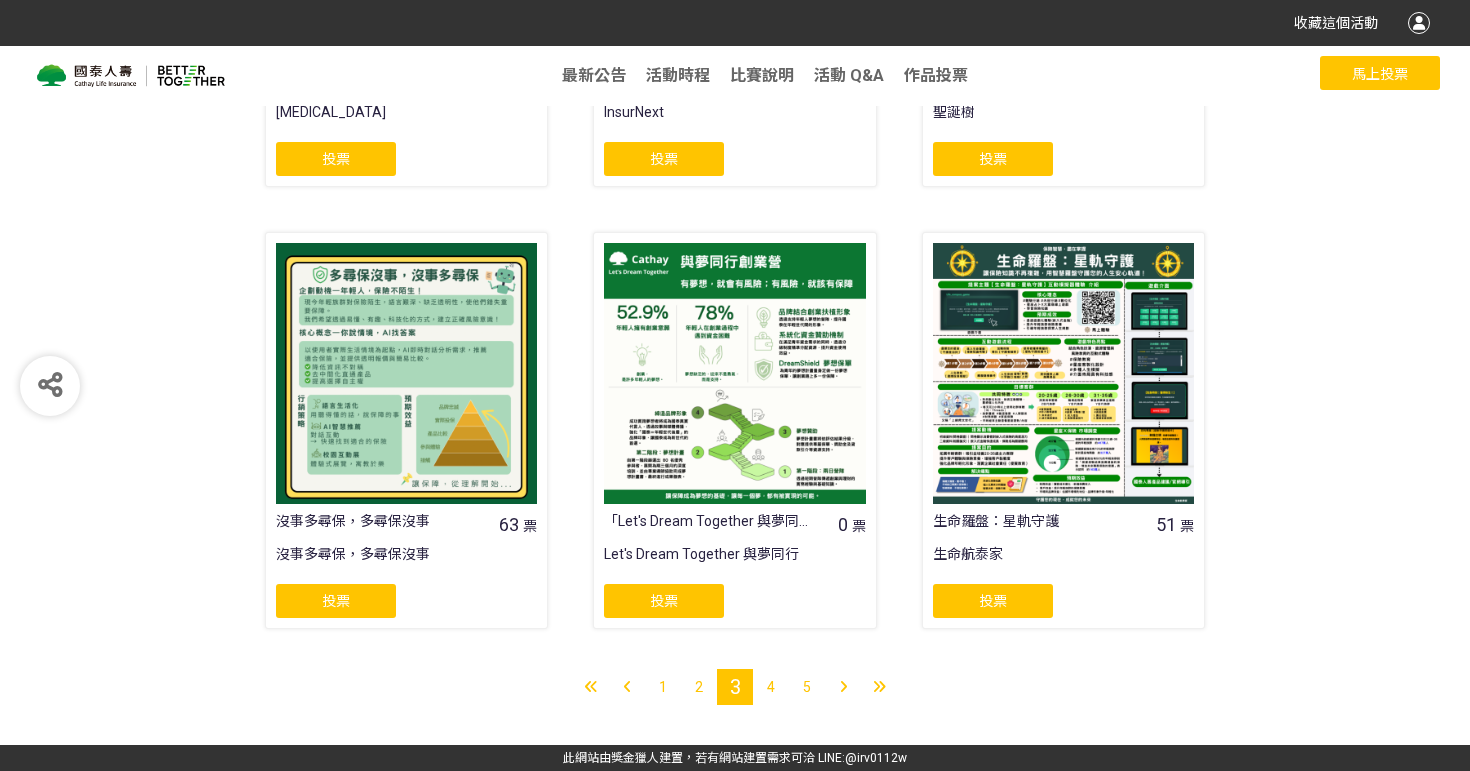 click on "投票" 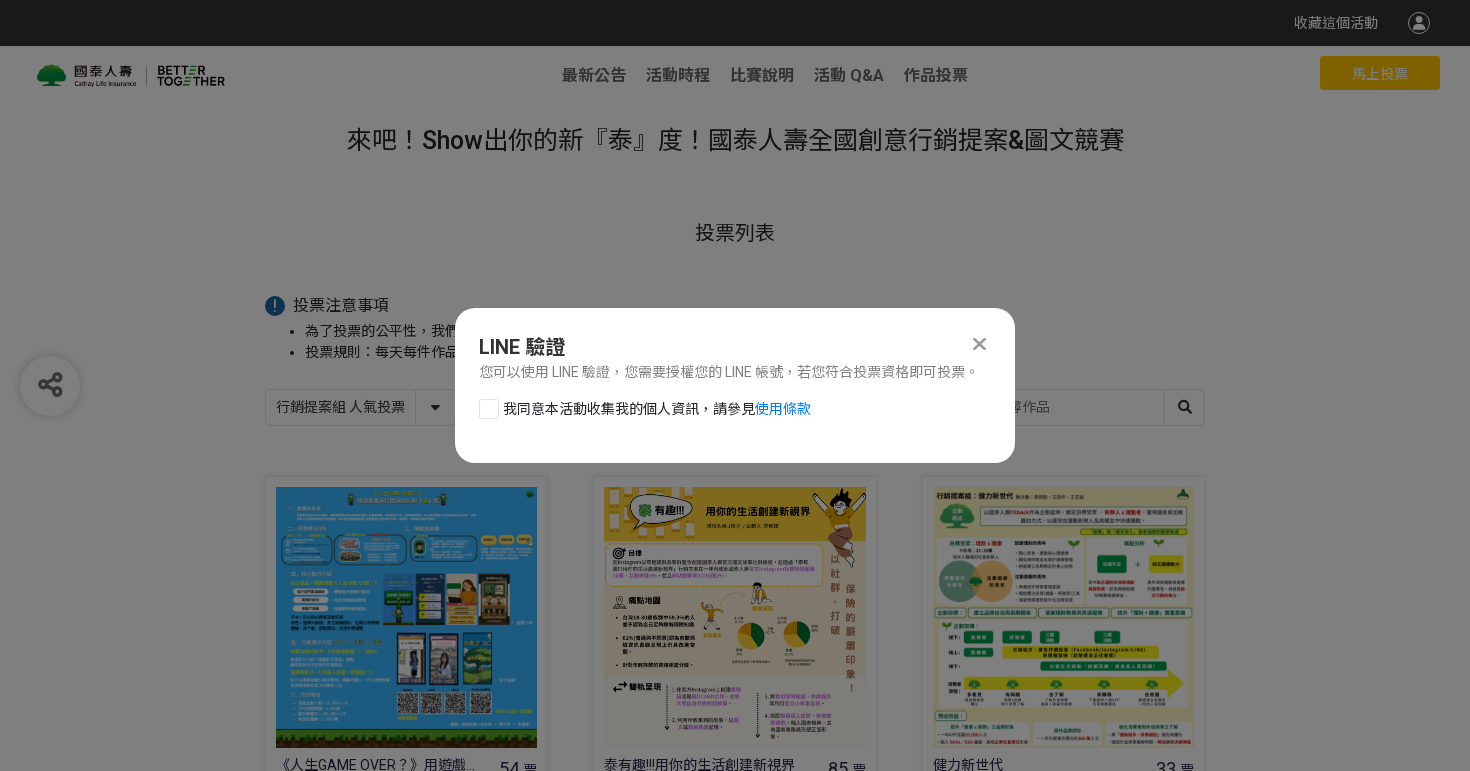 scroll, scrollTop: 0, scrollLeft: 0, axis: both 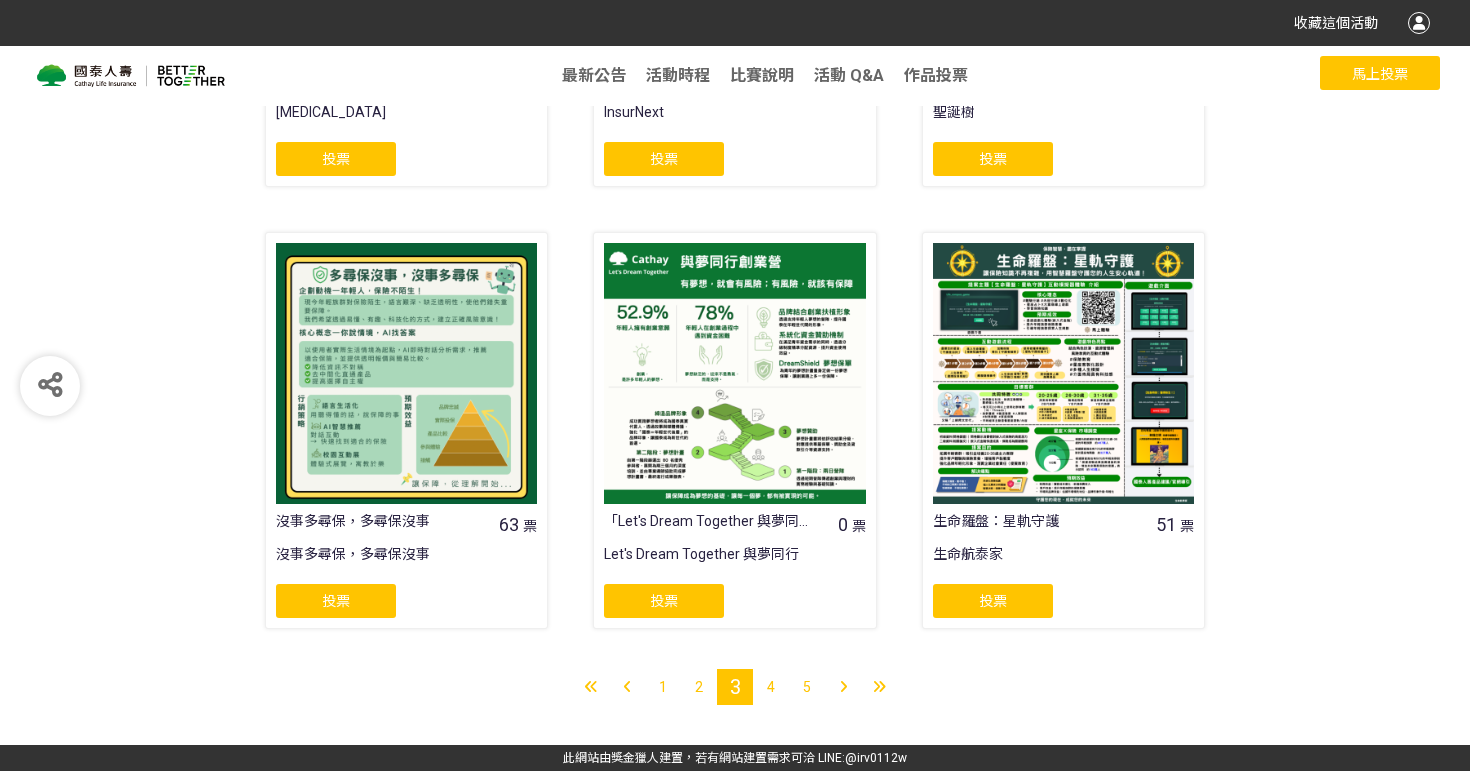 click at bounding box center (1063, 373) 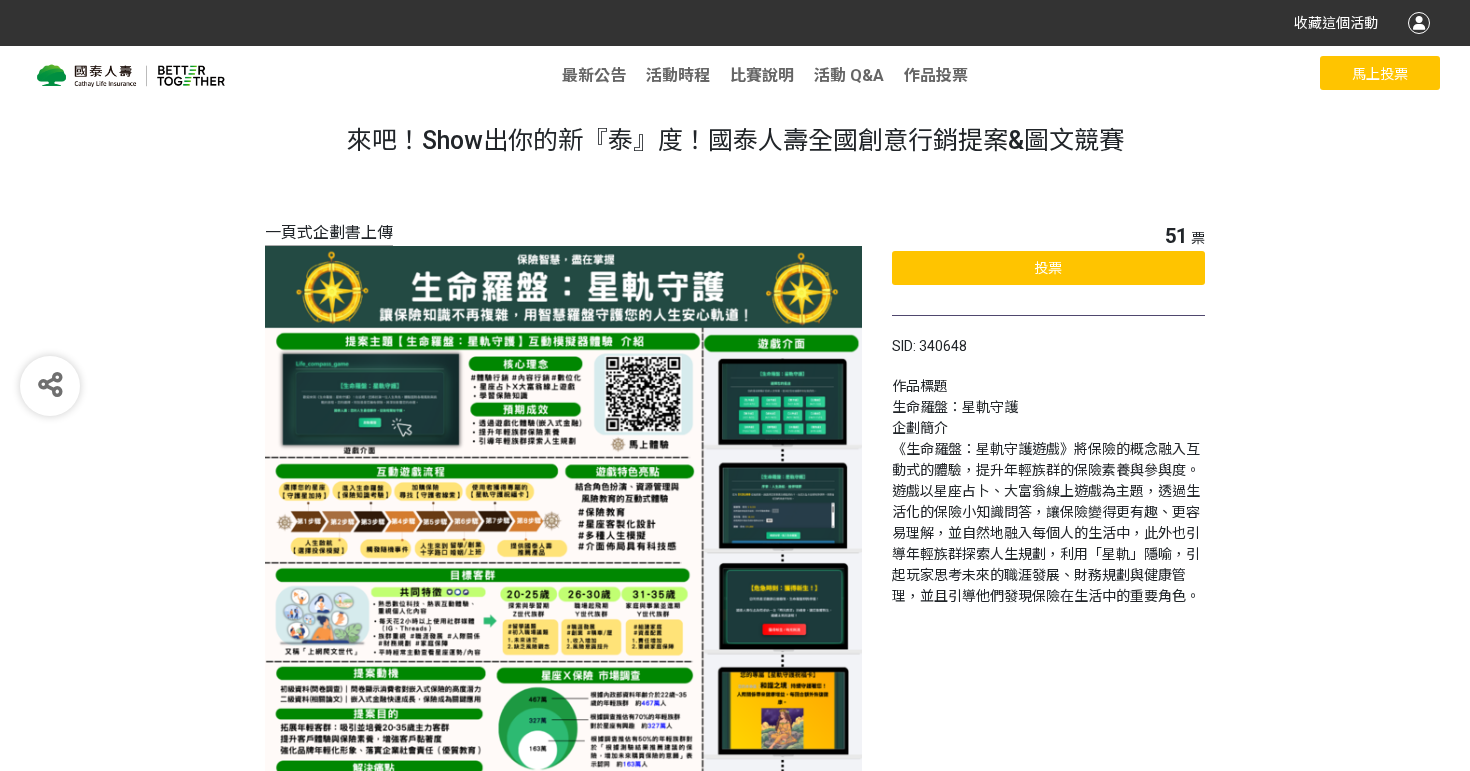 scroll, scrollTop: 104, scrollLeft: 0, axis: vertical 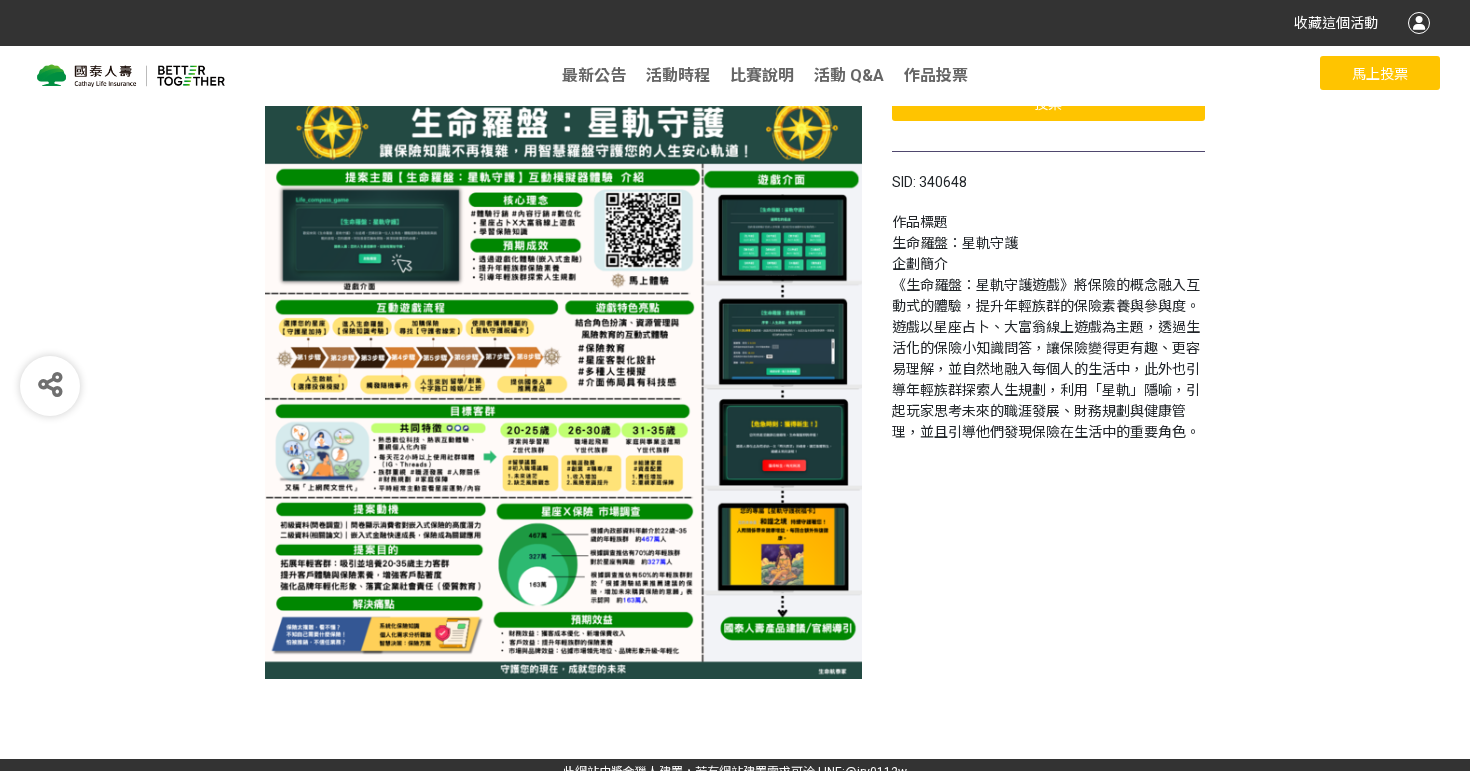 select on "13115" 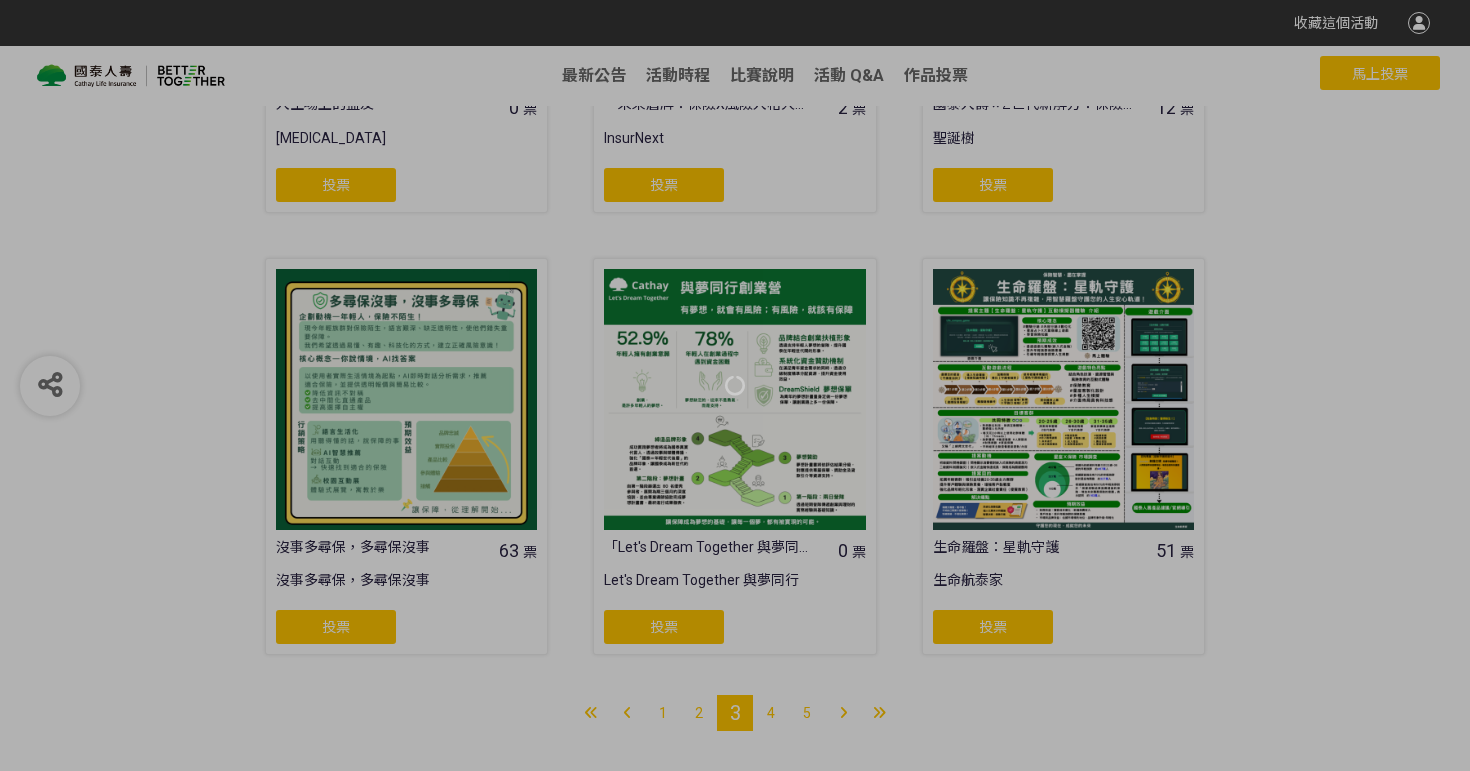 scroll, scrollTop: 1572, scrollLeft: 0, axis: vertical 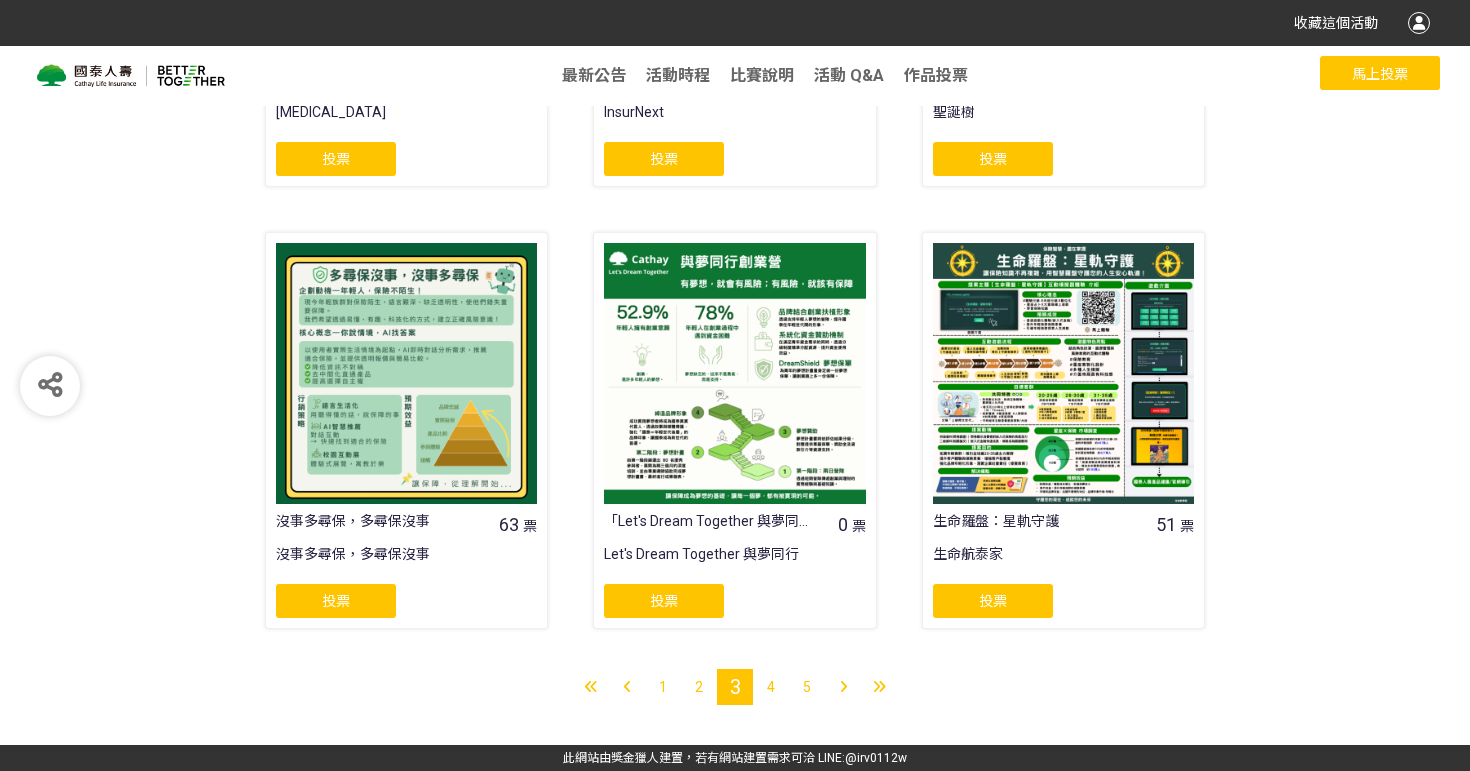 click on "4" at bounding box center [771, 687] 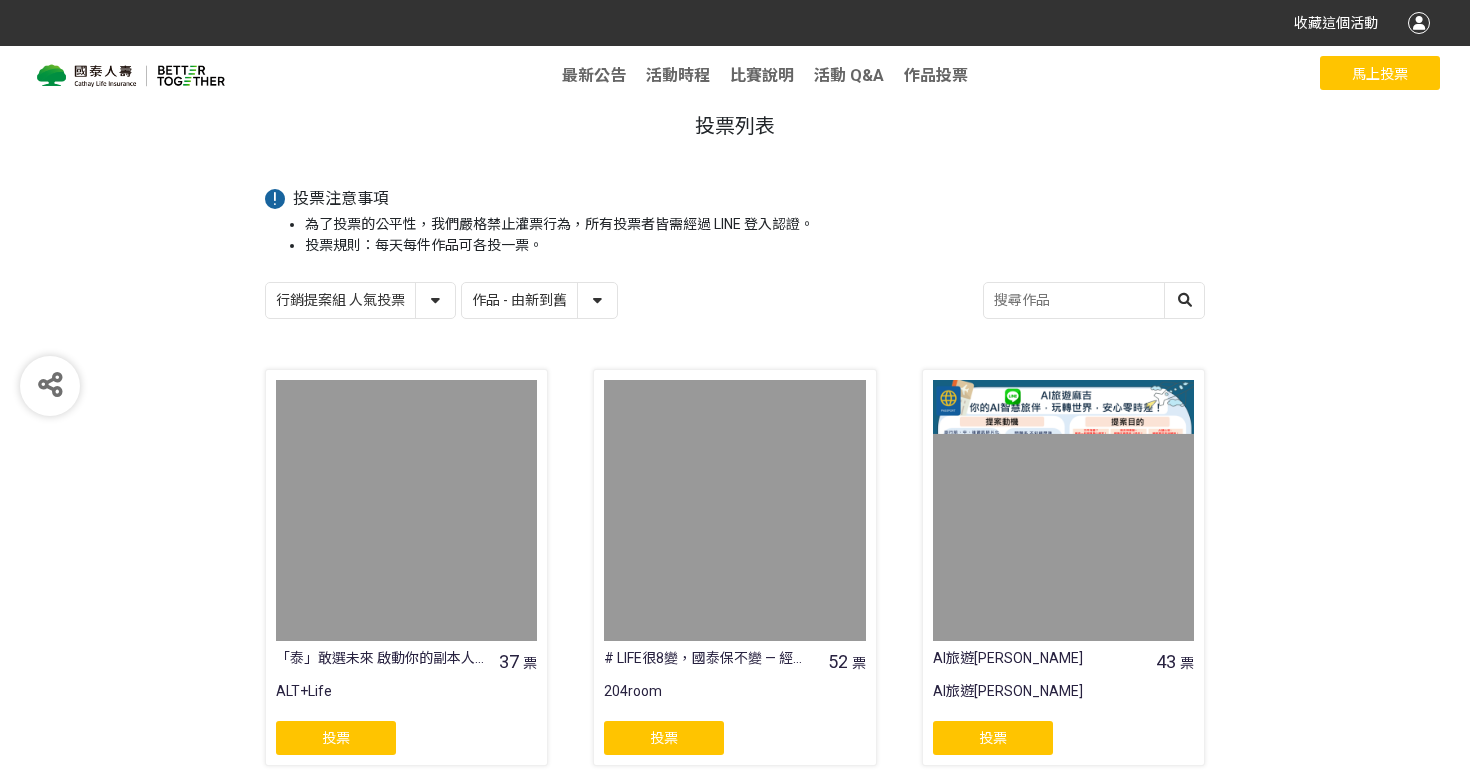 scroll, scrollTop: 109, scrollLeft: 0, axis: vertical 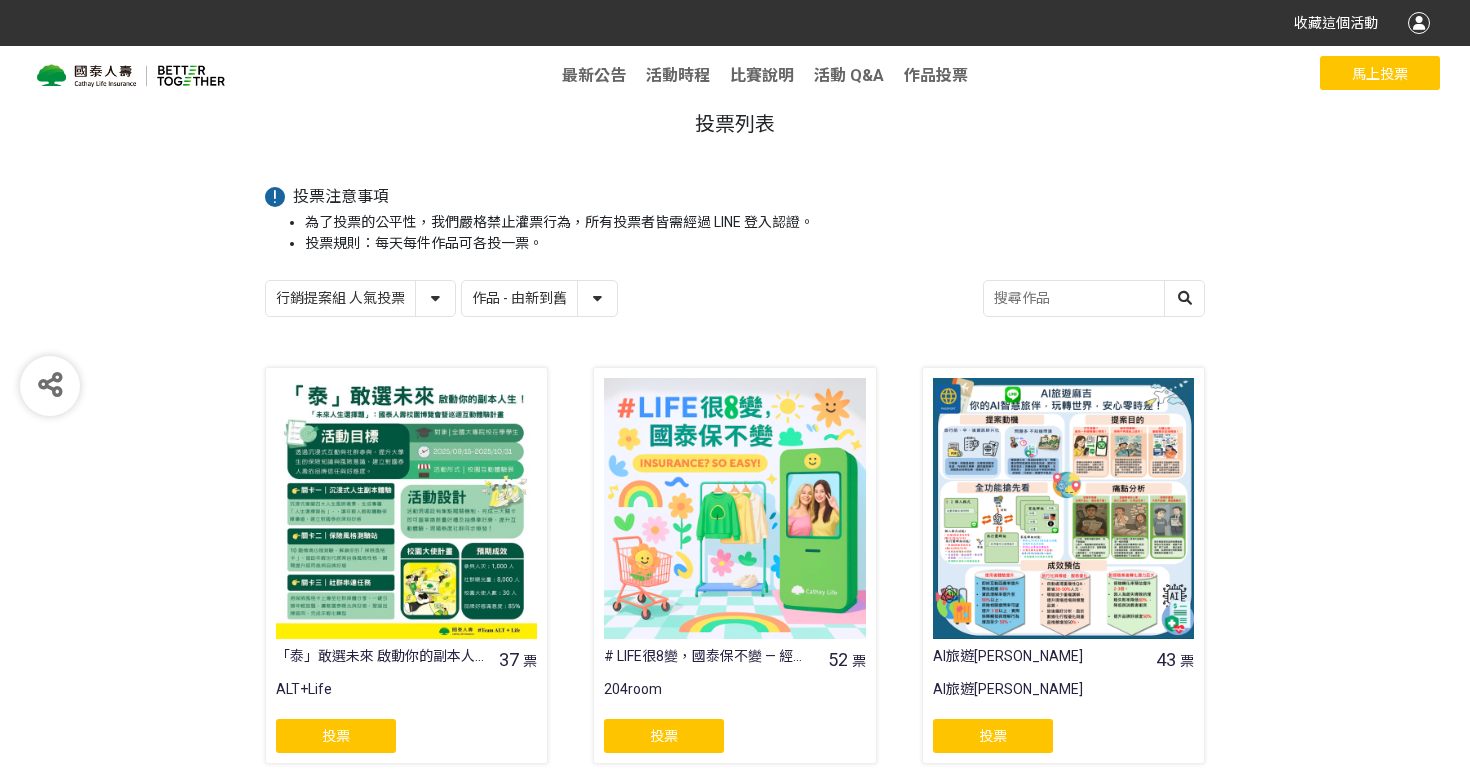 click at bounding box center [734, 508] 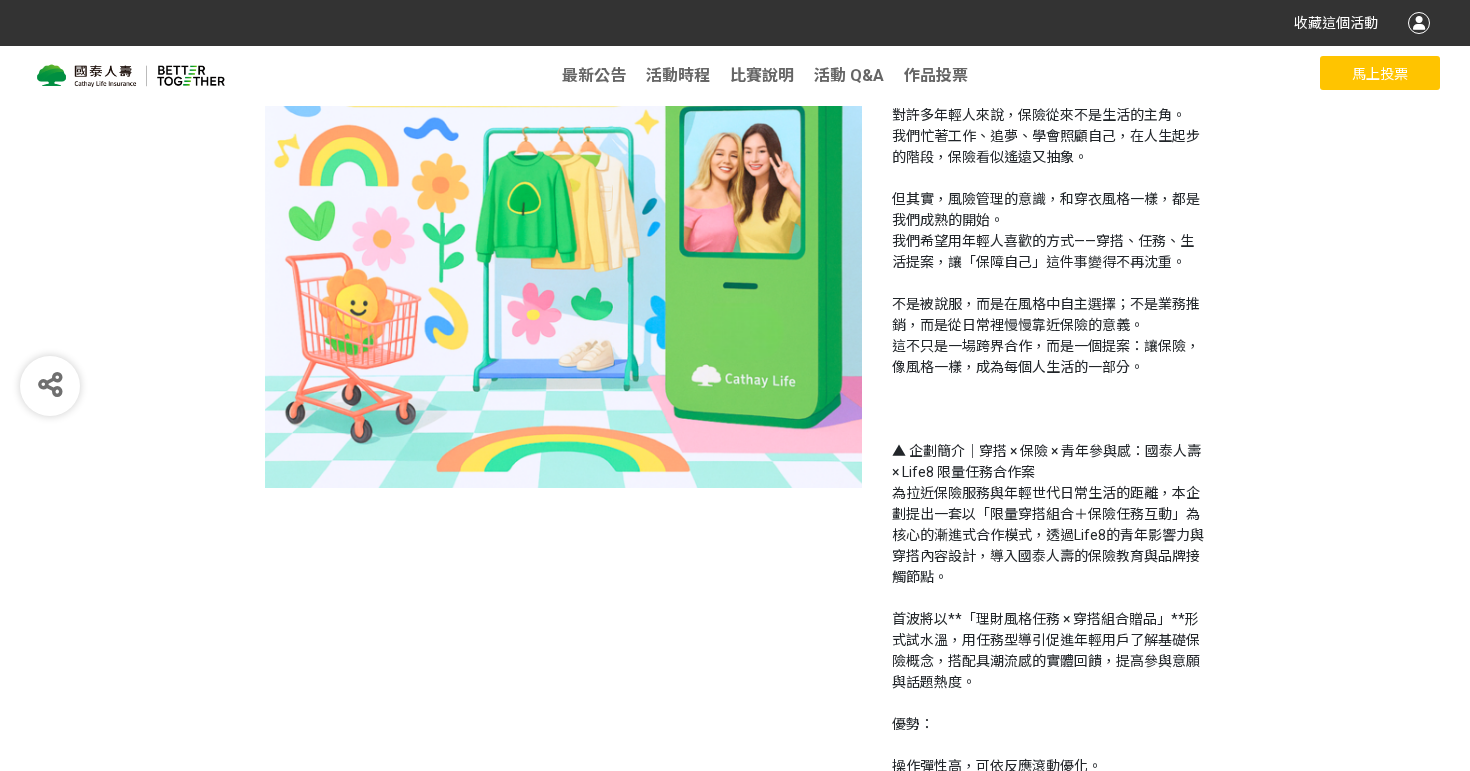 scroll, scrollTop: 0, scrollLeft: 0, axis: both 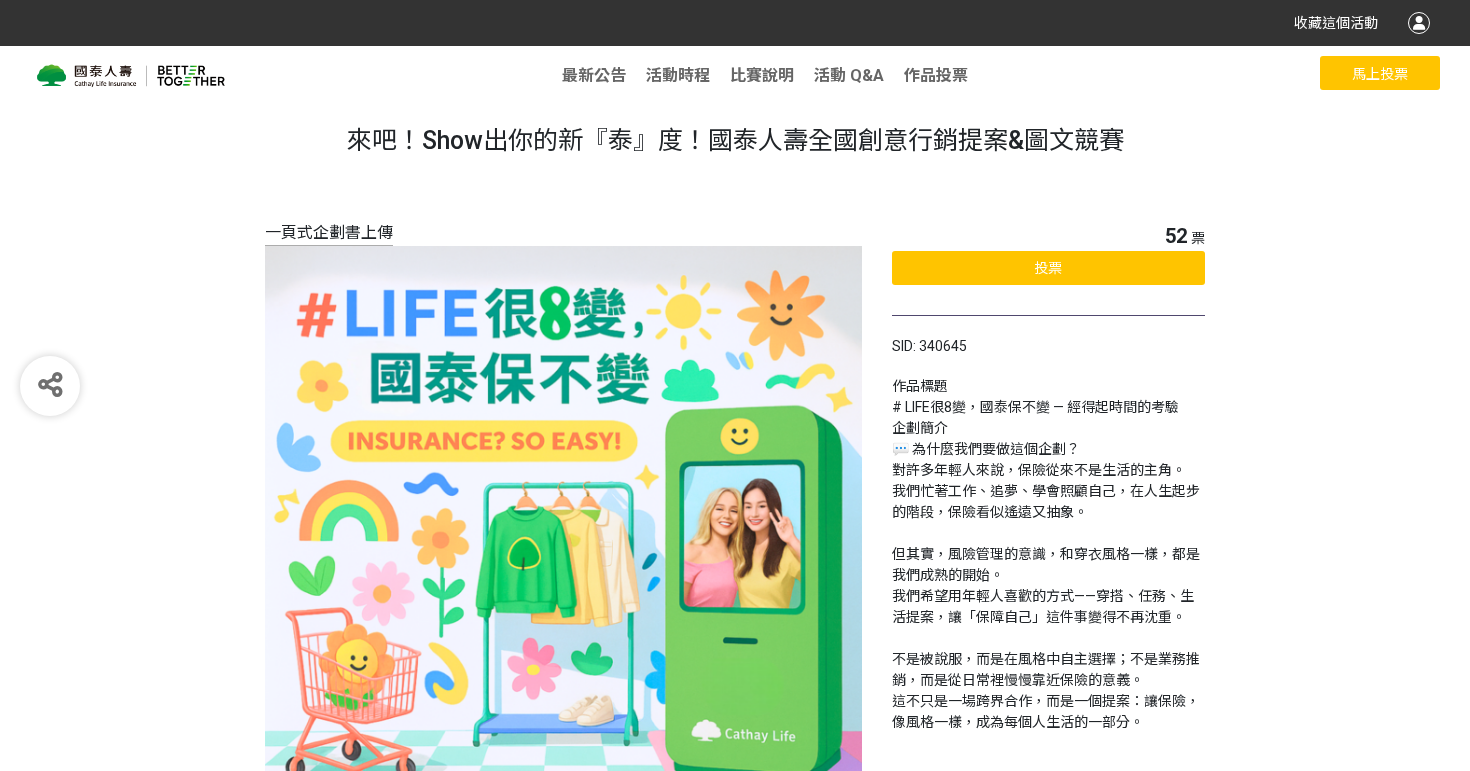 select on "13115" 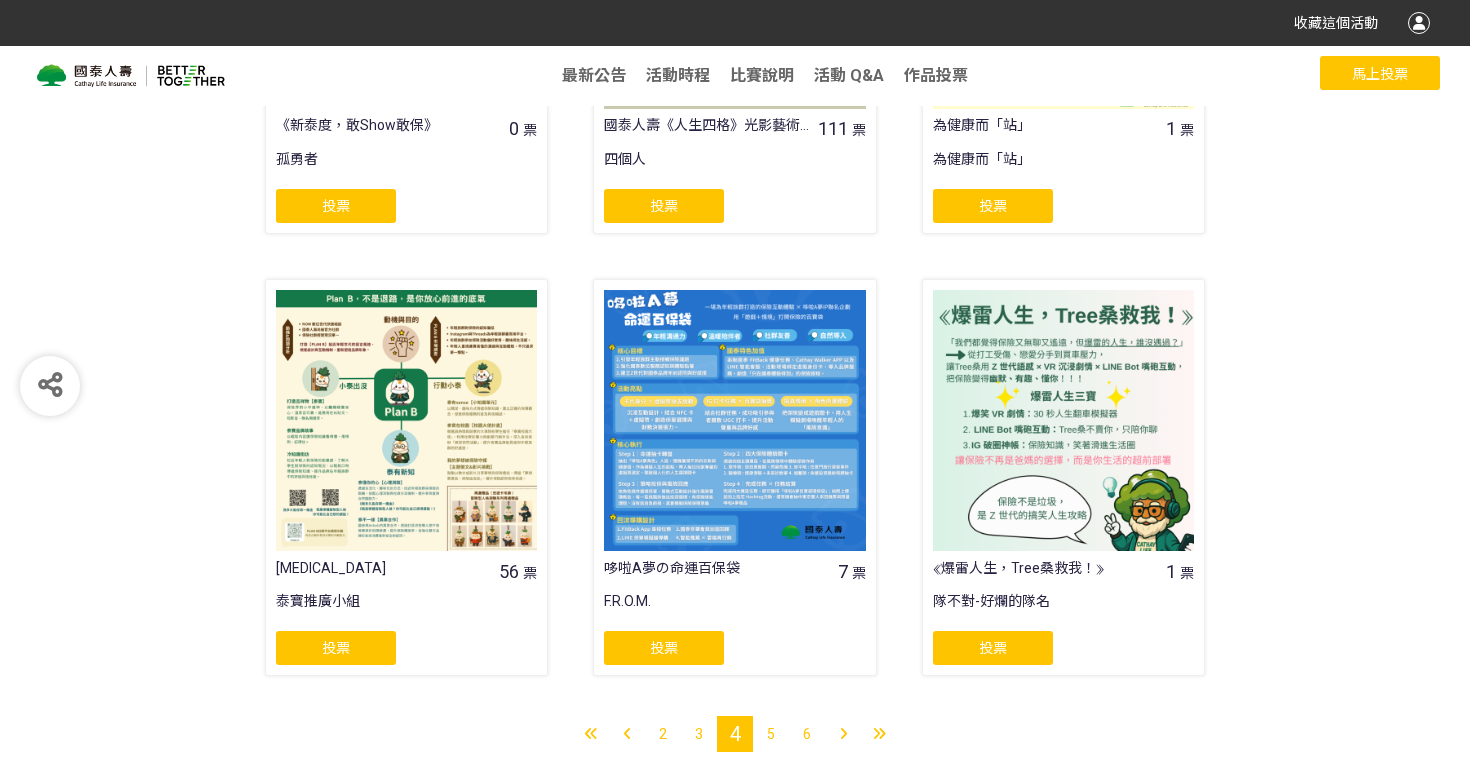 scroll, scrollTop: 1543, scrollLeft: 0, axis: vertical 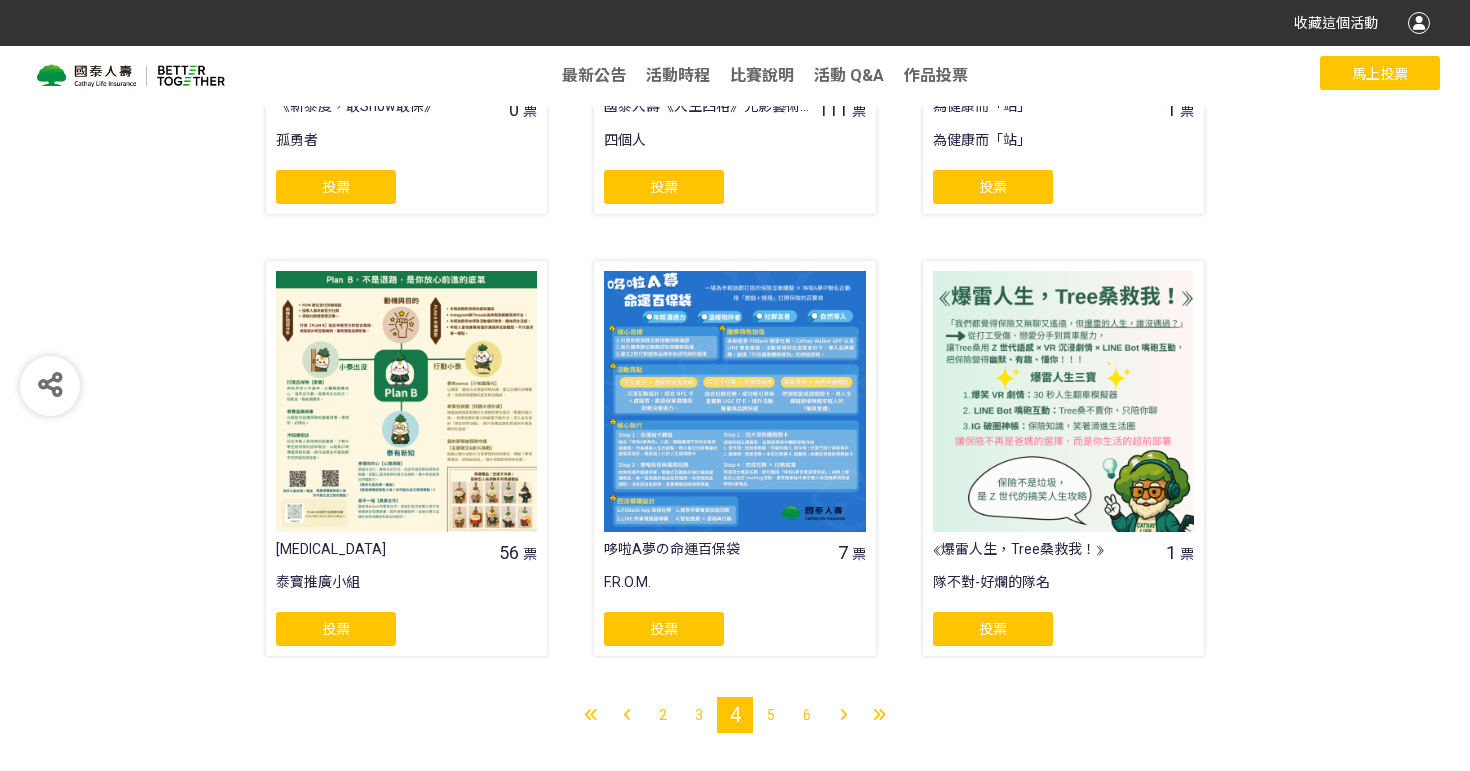 click on "5" at bounding box center [771, 715] 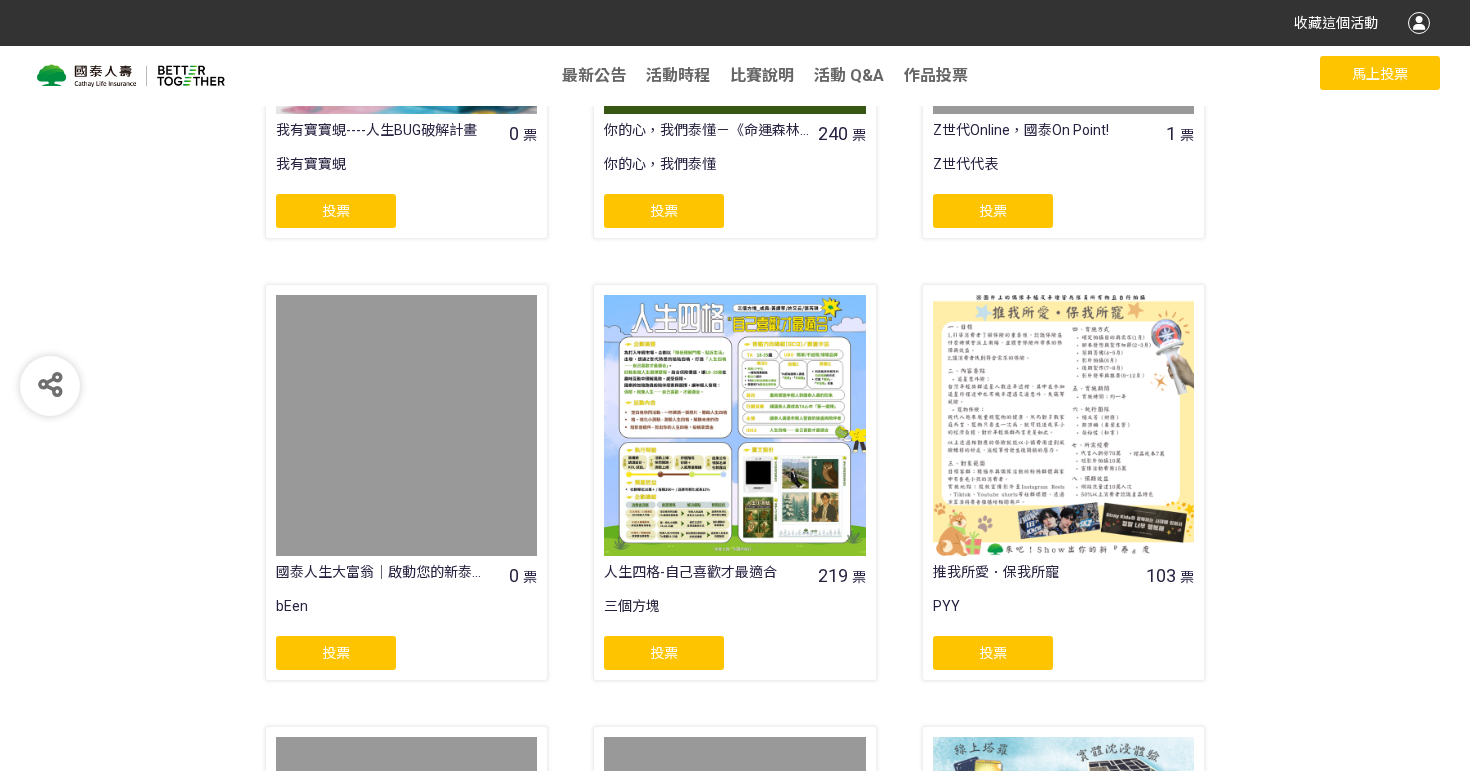 scroll, scrollTop: 844, scrollLeft: 0, axis: vertical 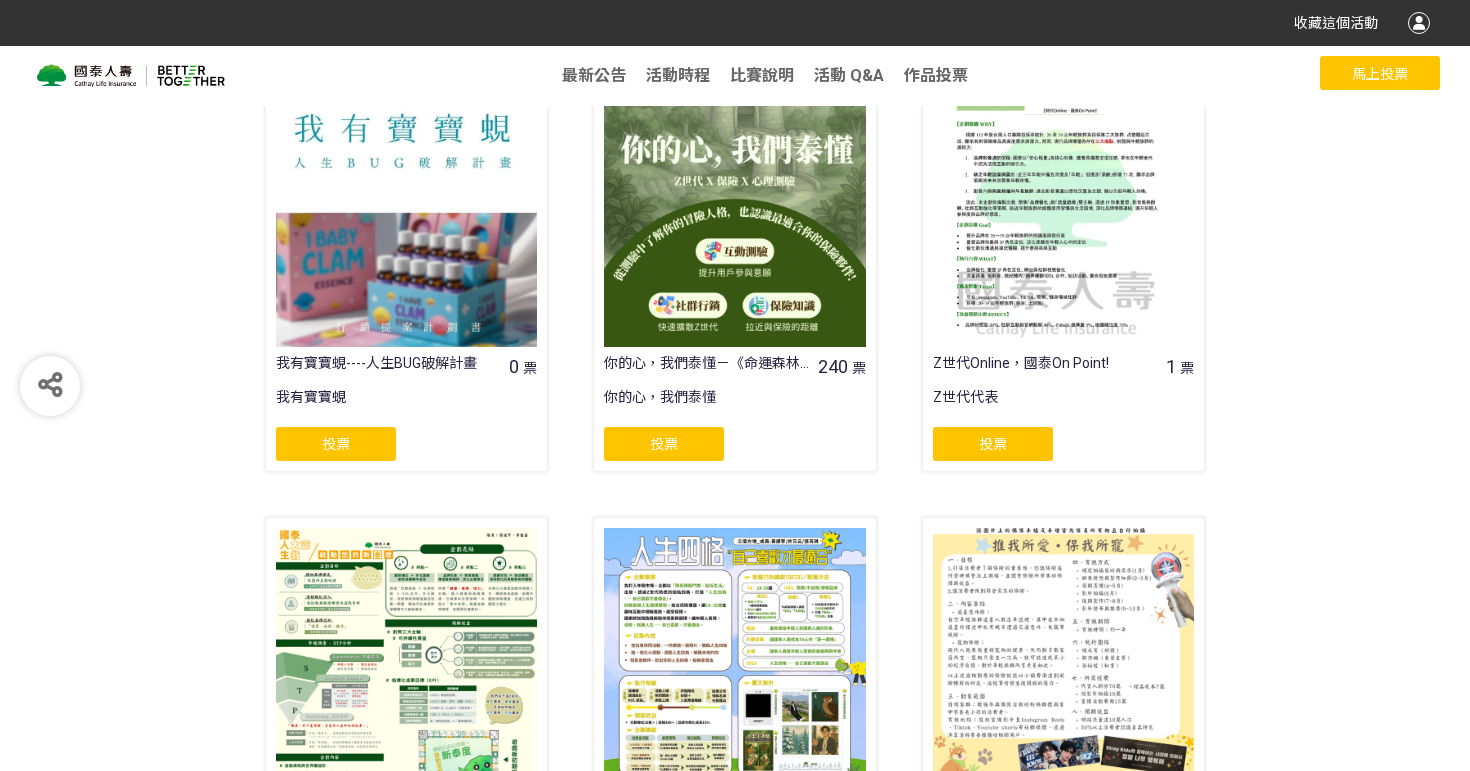 click at bounding box center [406, 215] 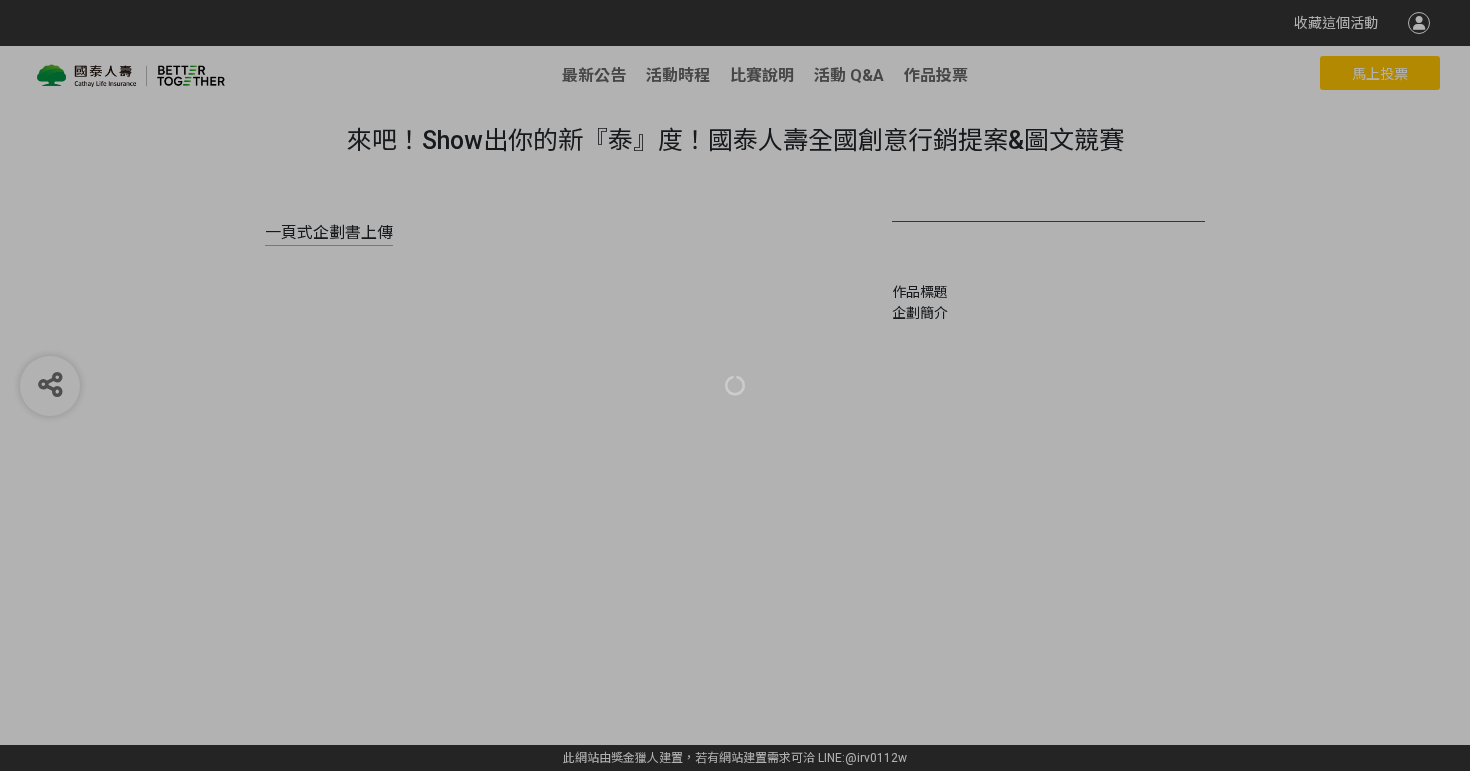 scroll, scrollTop: 0, scrollLeft: 0, axis: both 